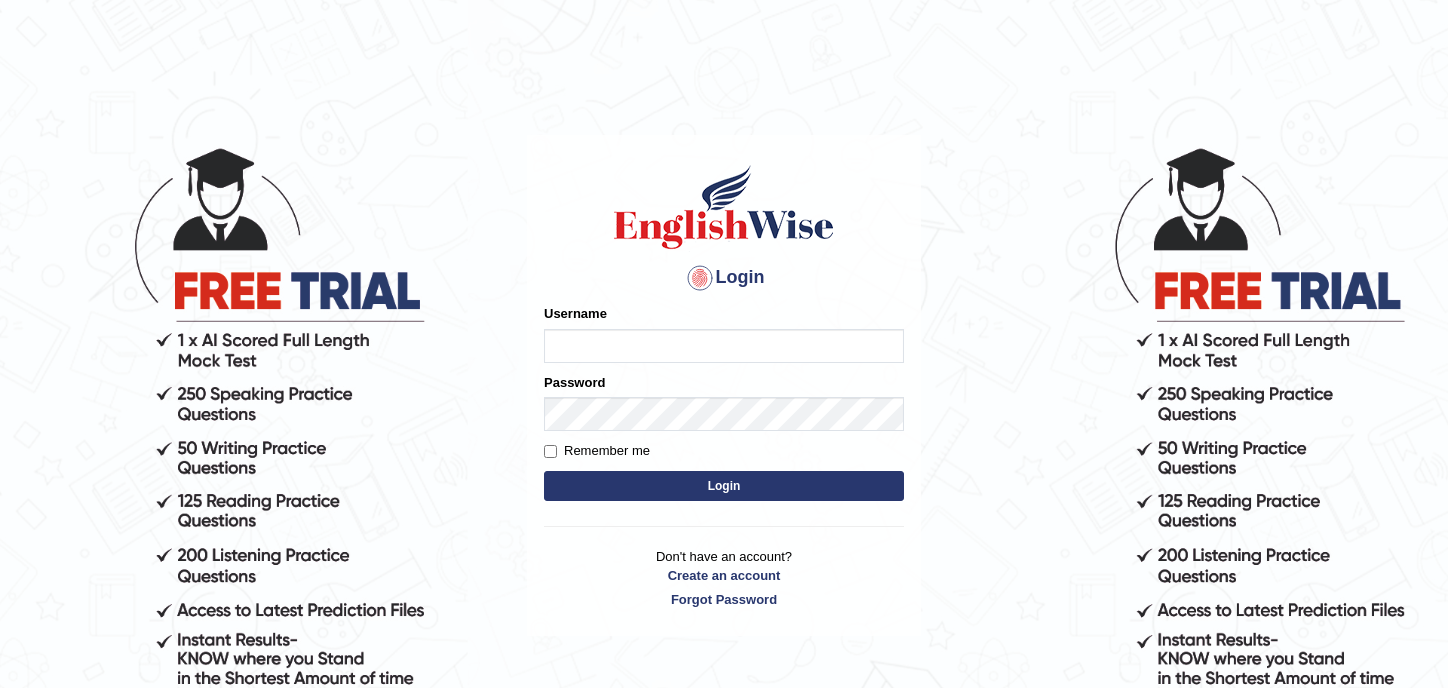 scroll, scrollTop: 0, scrollLeft: 0, axis: both 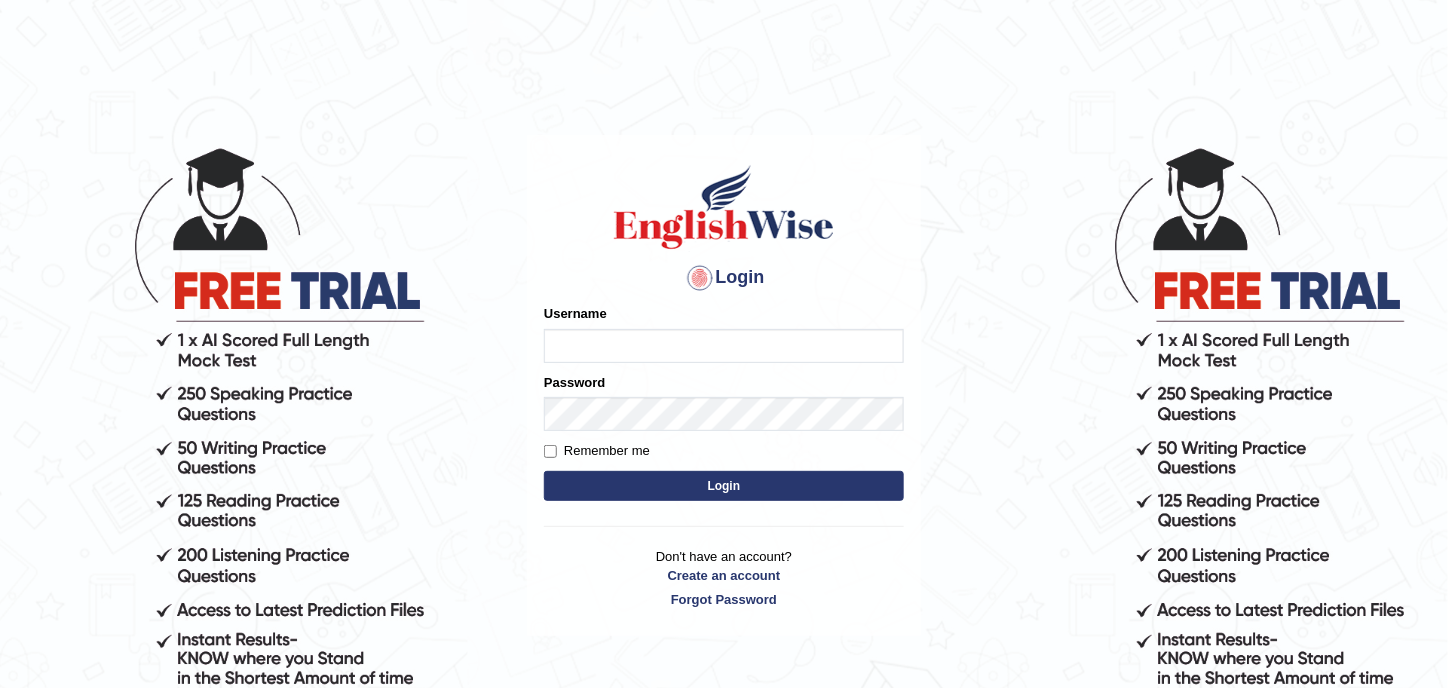 type on "sophiatiwari6" 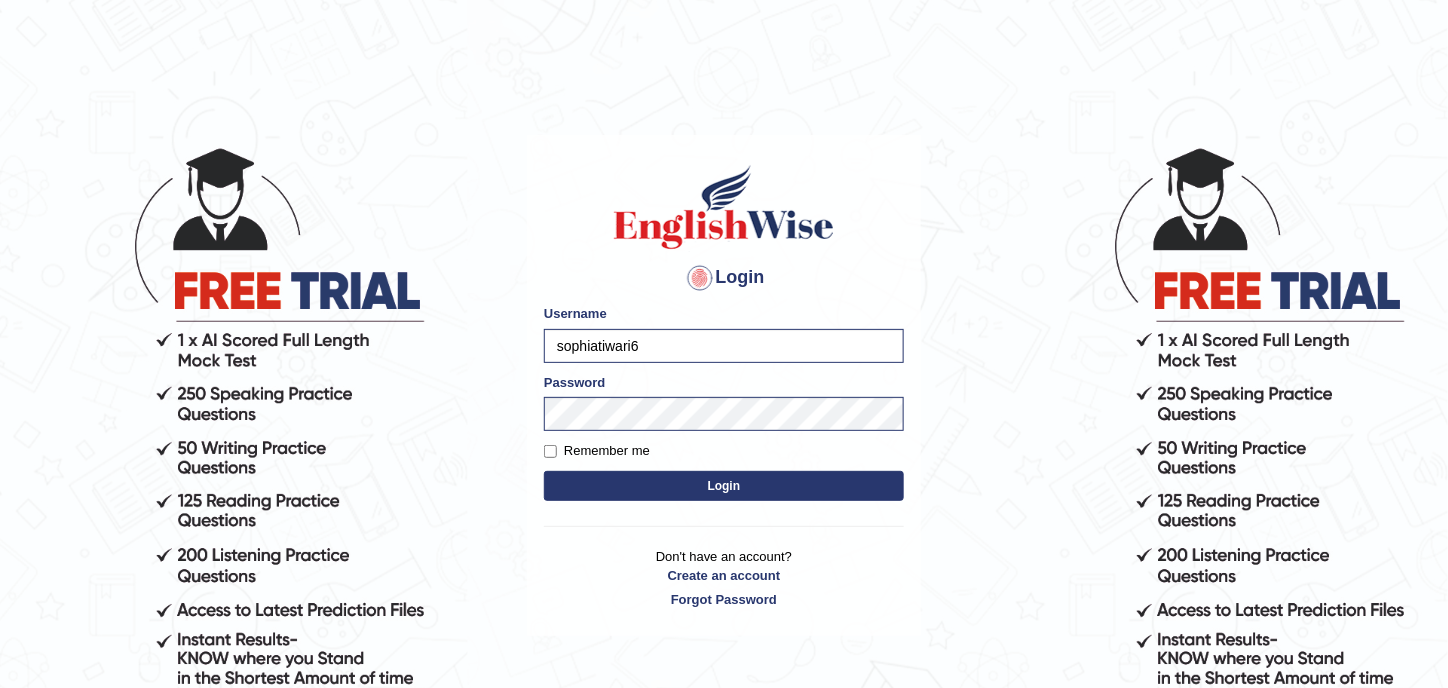 click on "Login" at bounding box center [724, 486] 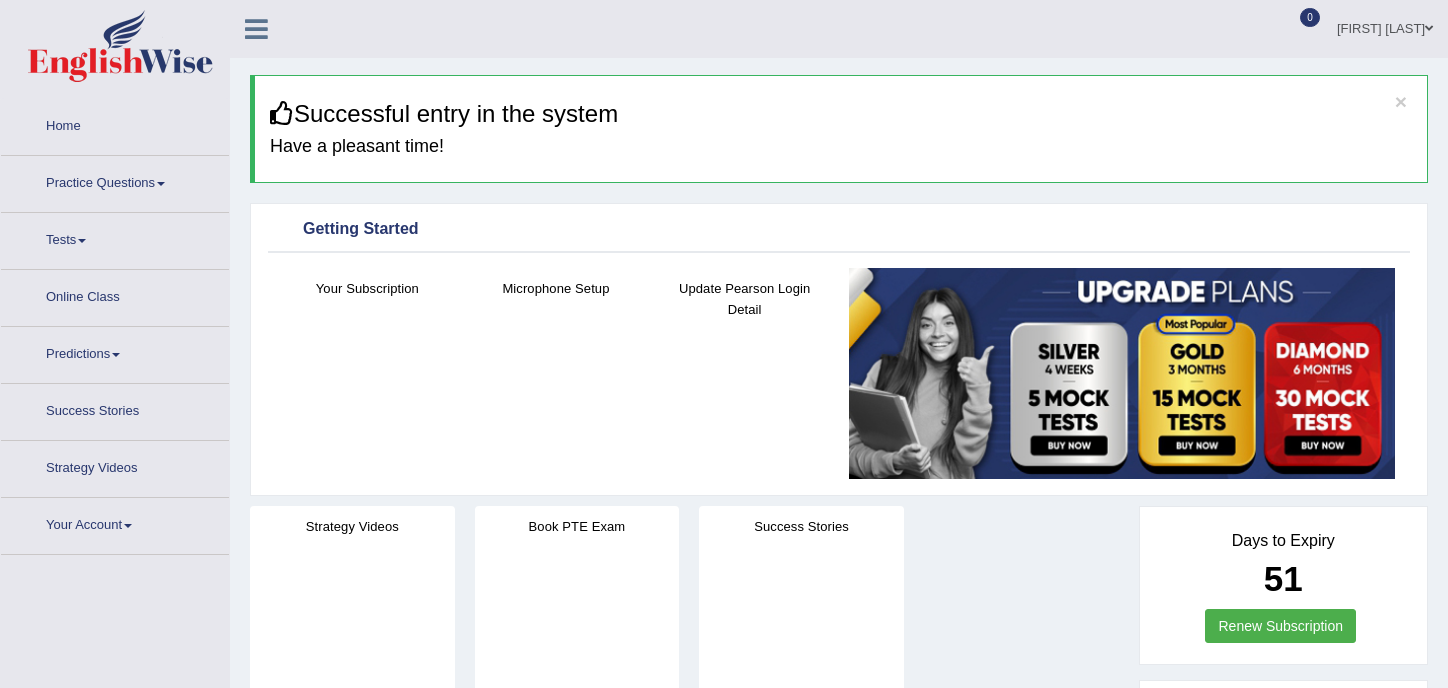 scroll, scrollTop: 0, scrollLeft: 0, axis: both 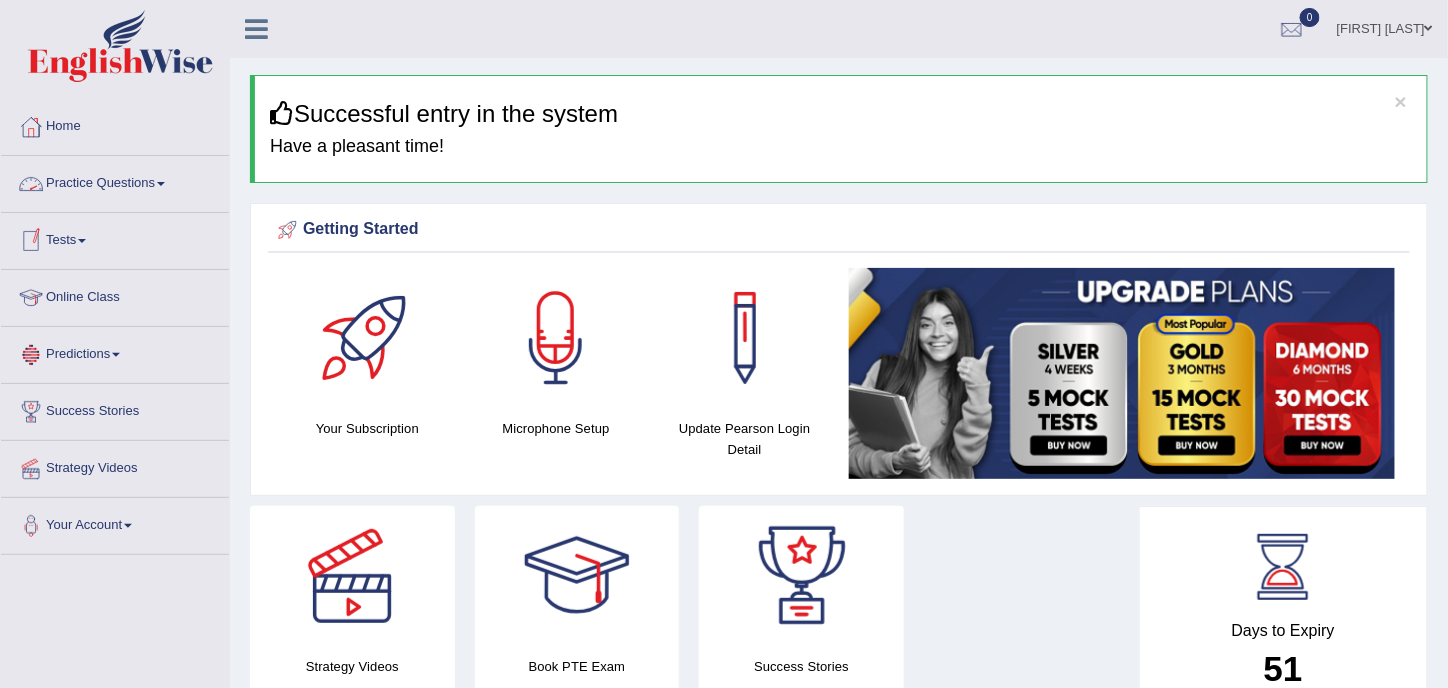 click on "Tests" at bounding box center (115, 238) 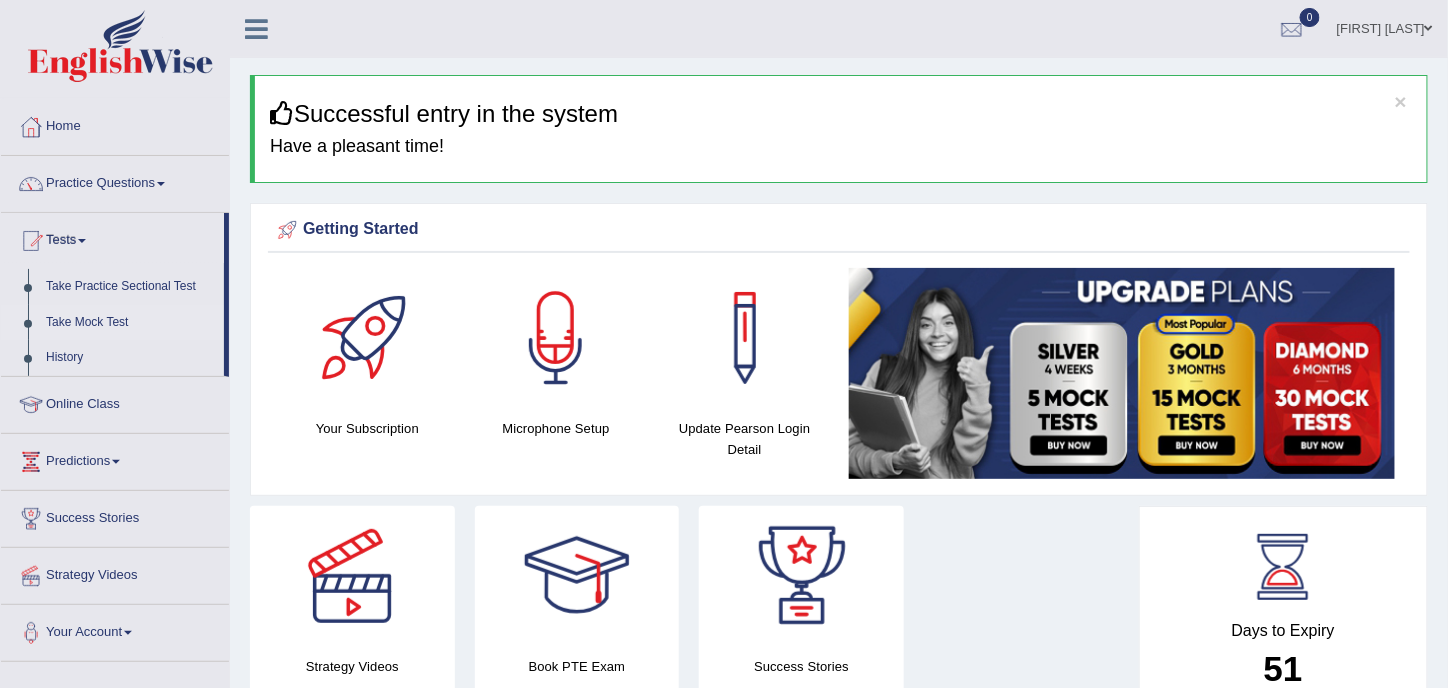 click on "Take Mock Test" at bounding box center [130, 323] 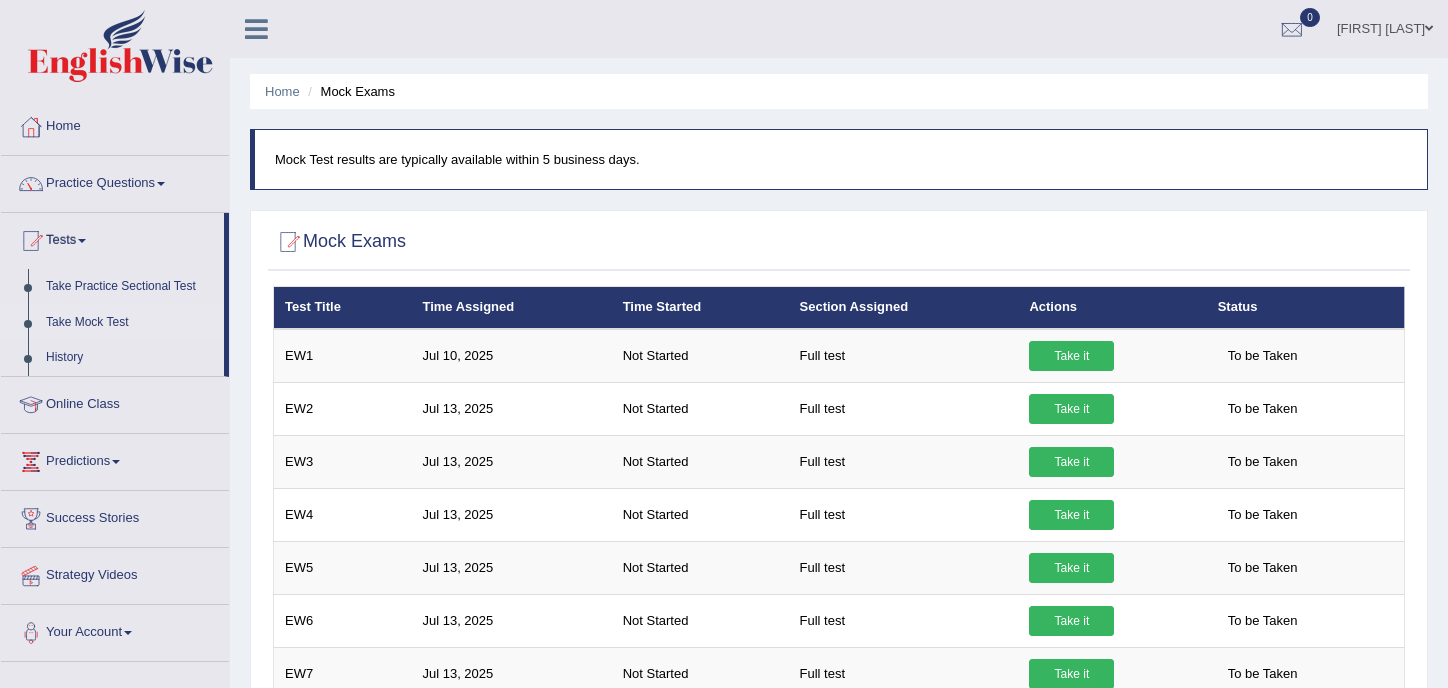 scroll, scrollTop: 0, scrollLeft: 0, axis: both 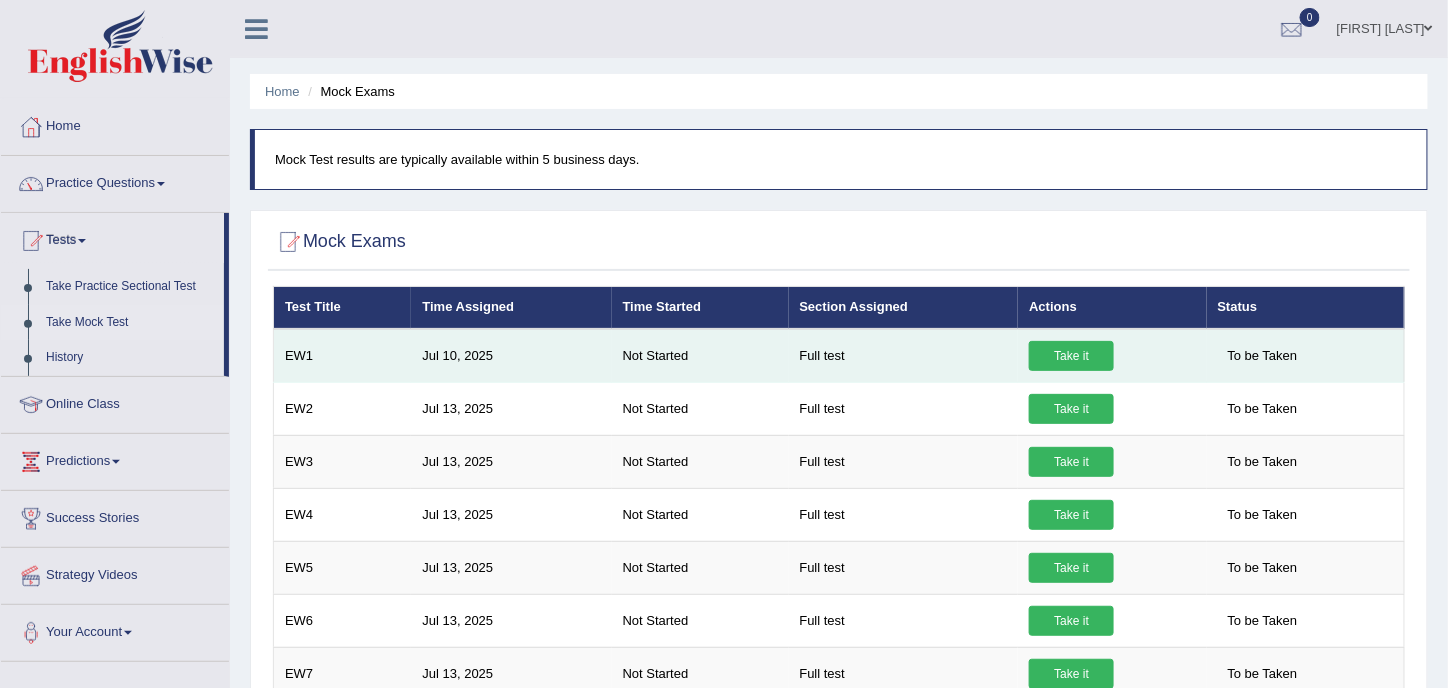 click on "Take it" at bounding box center [1071, 356] 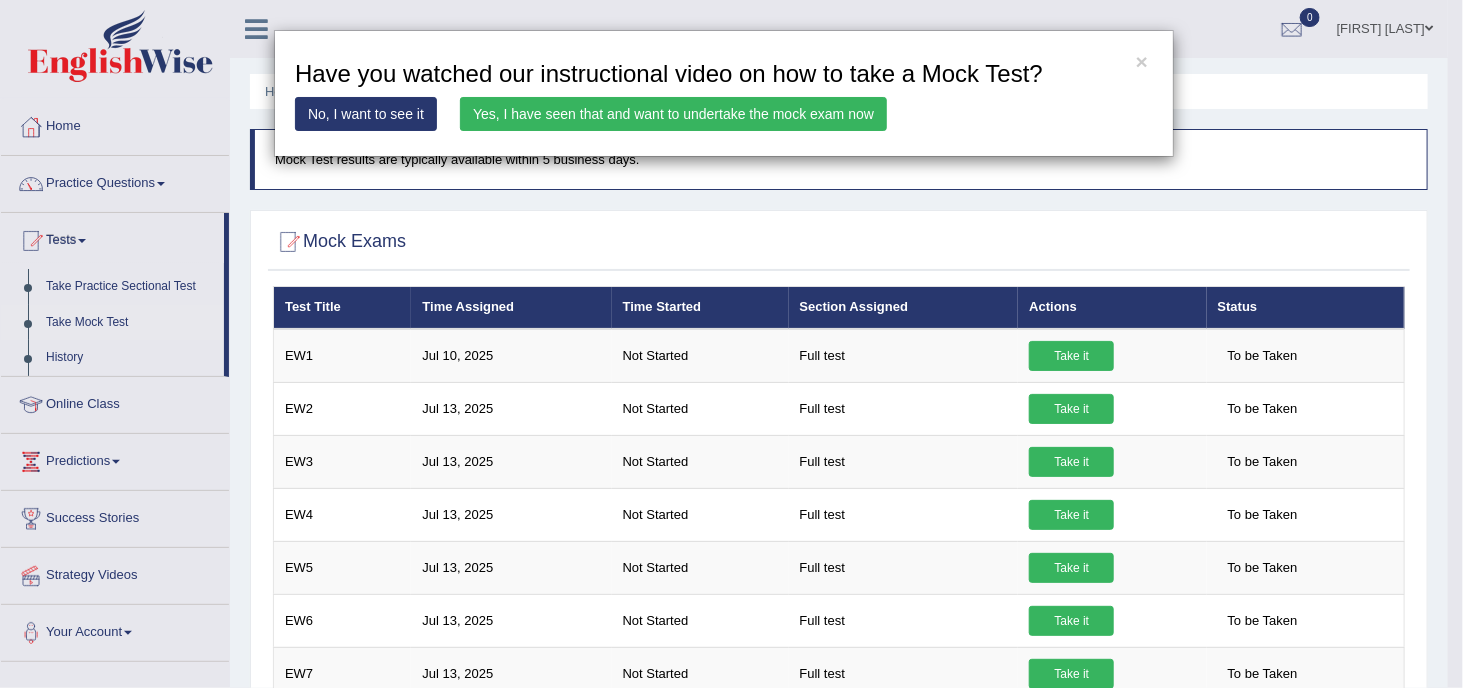click on "No, I want to see it" at bounding box center [366, 114] 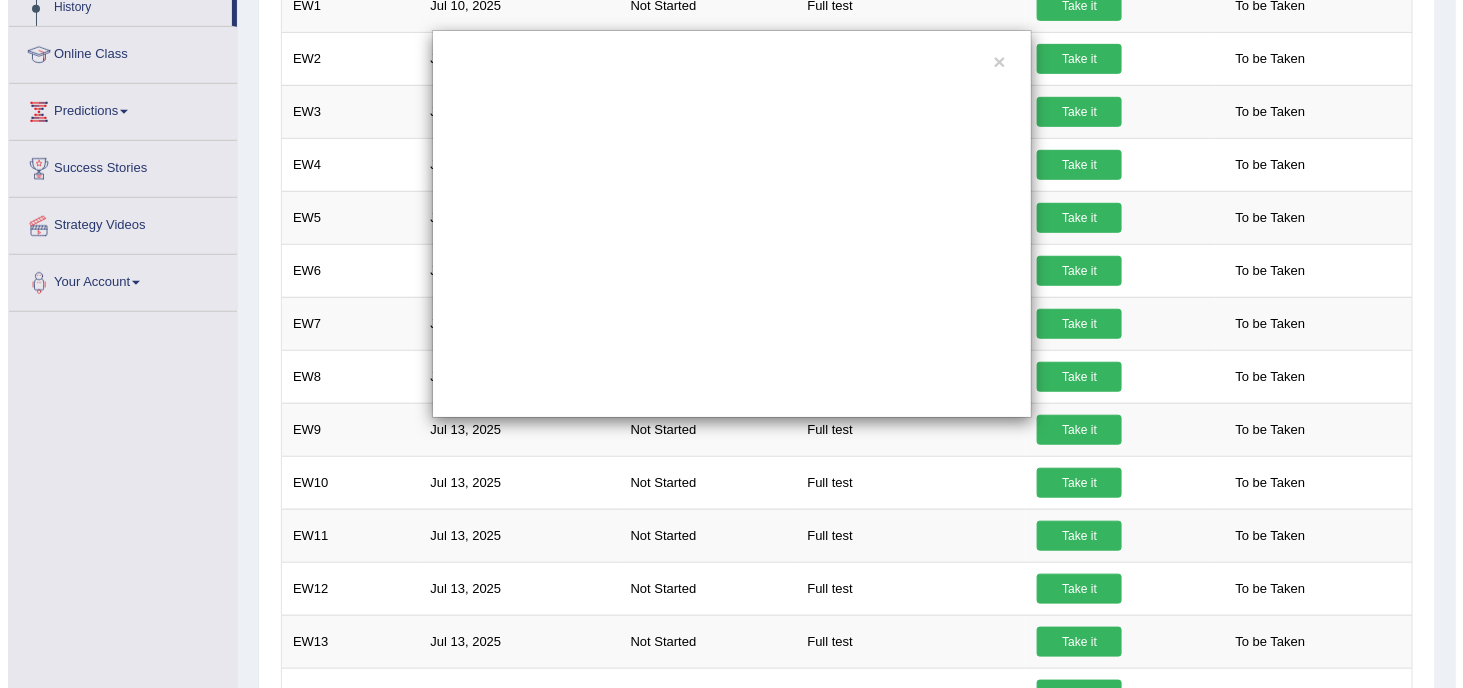 scroll, scrollTop: 0, scrollLeft: 0, axis: both 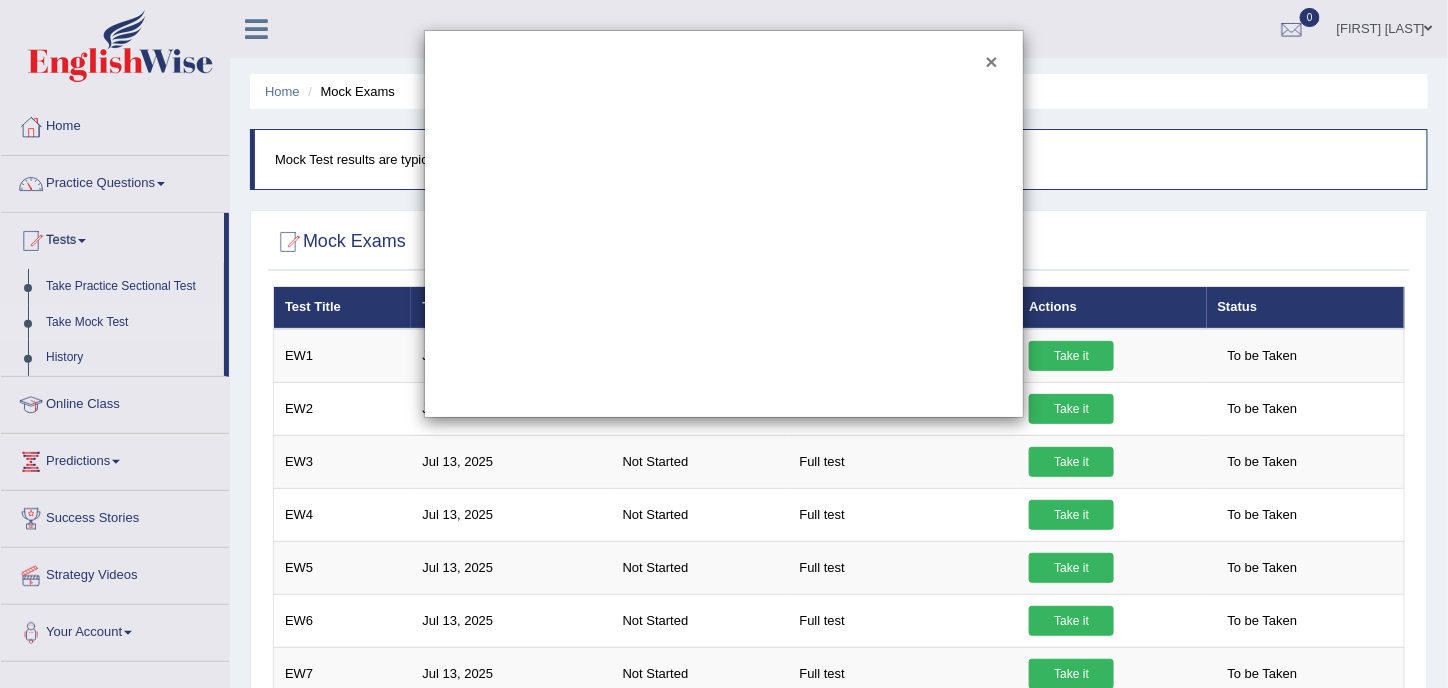 click on "×" at bounding box center [992, 61] 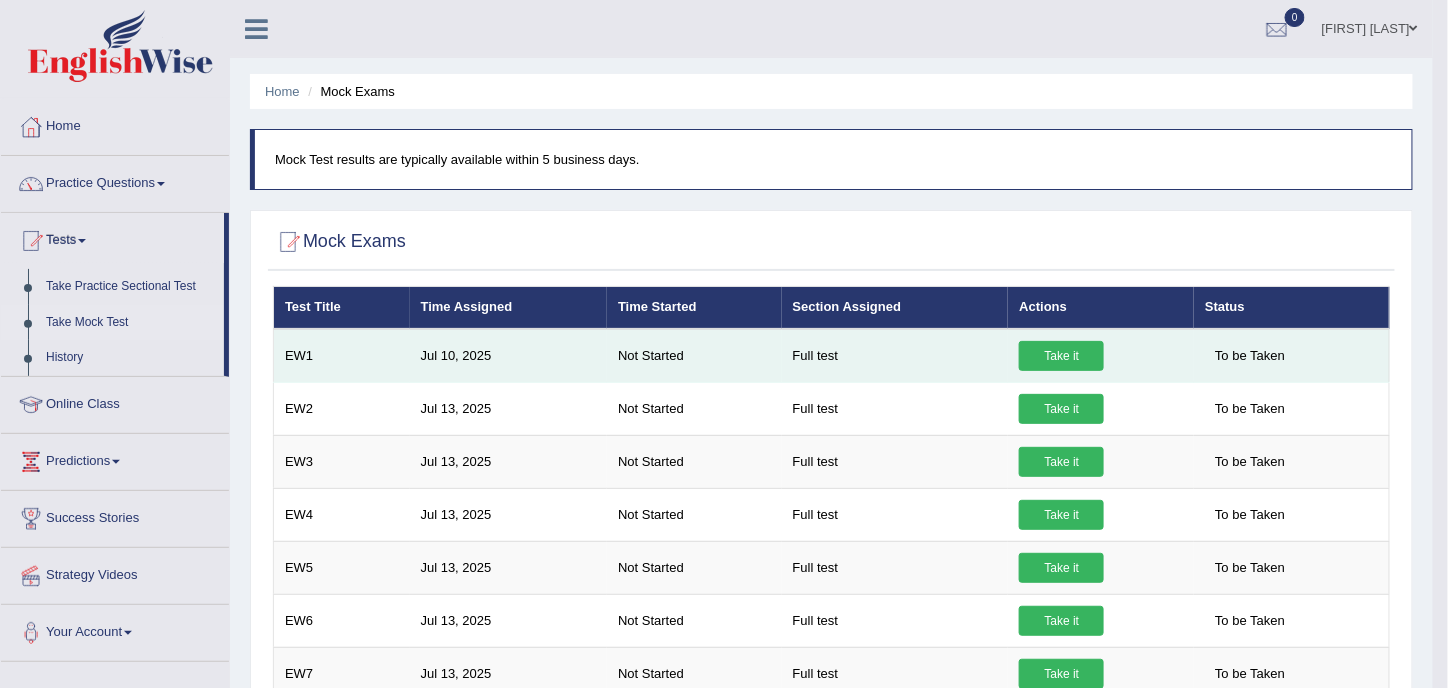 click on "Take it" at bounding box center (1061, 356) 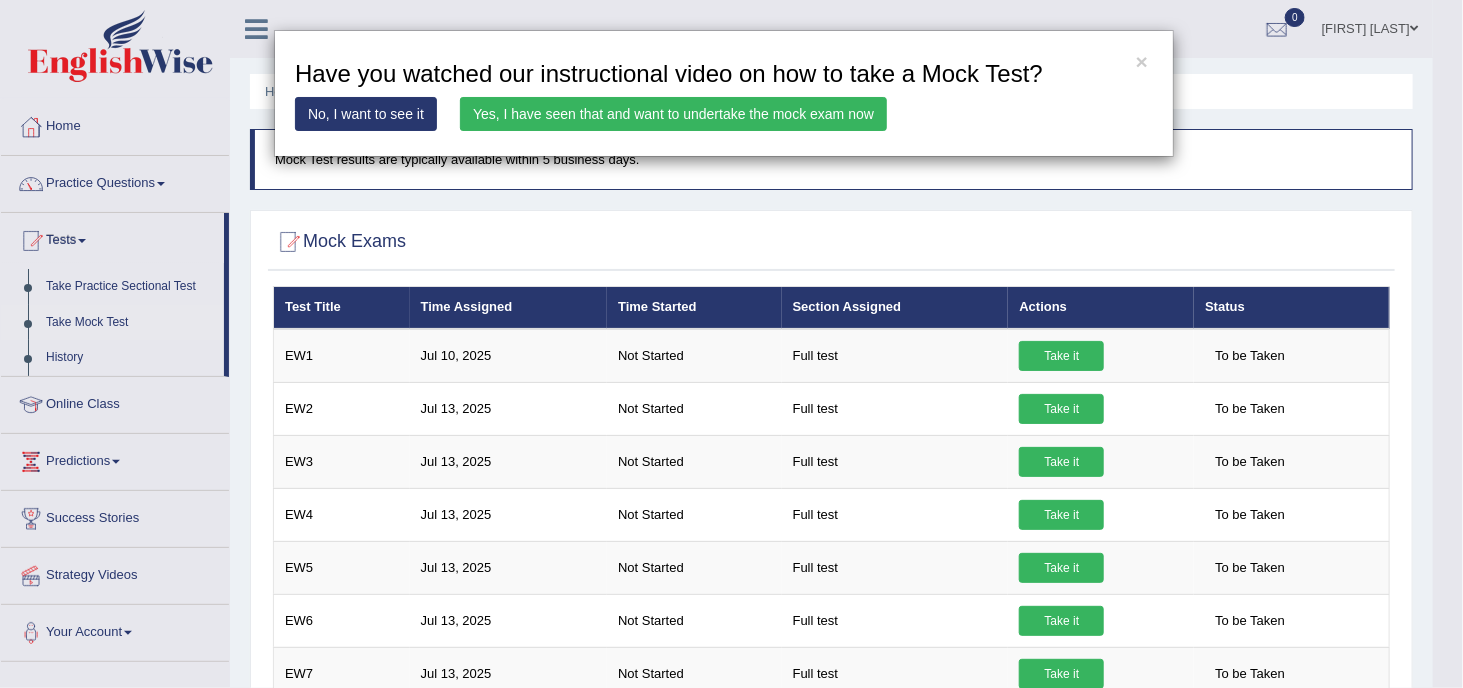 click on "Yes, I have seen that and want to undertake the mock exam now" at bounding box center [673, 114] 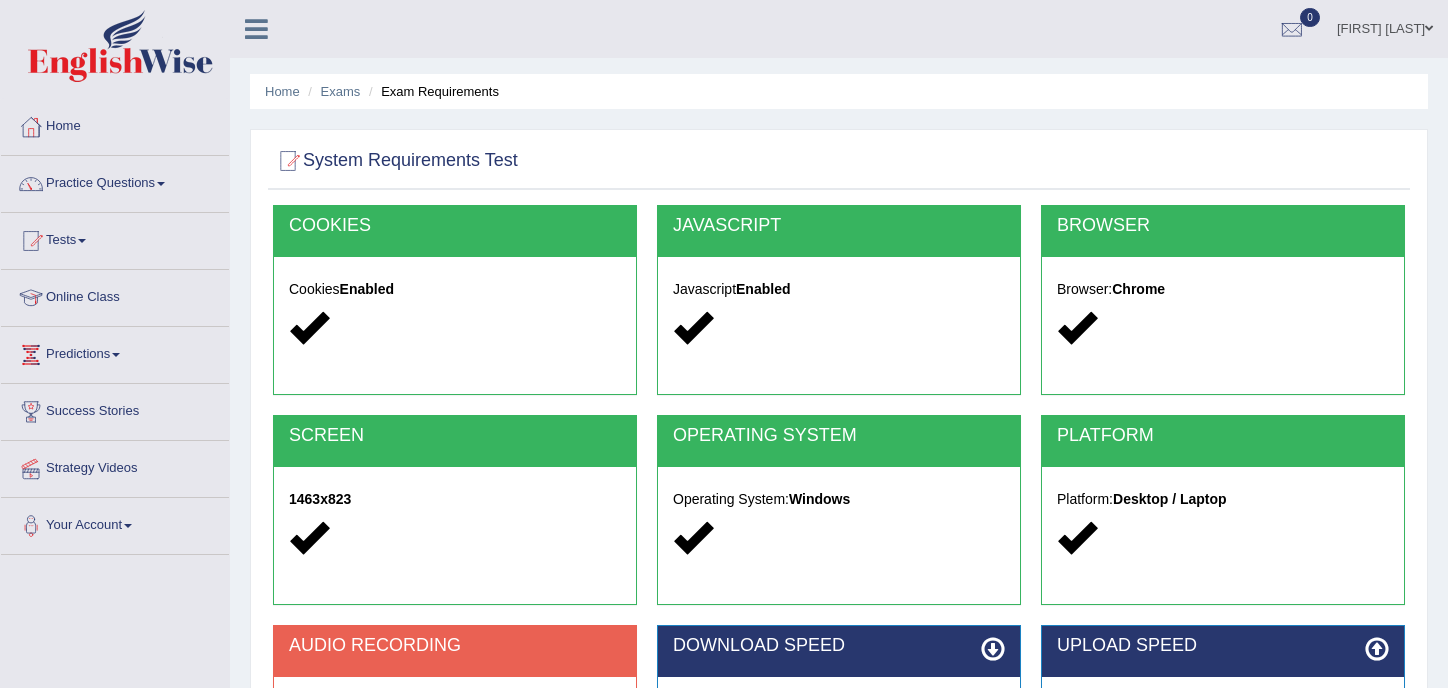 scroll, scrollTop: 0, scrollLeft: 0, axis: both 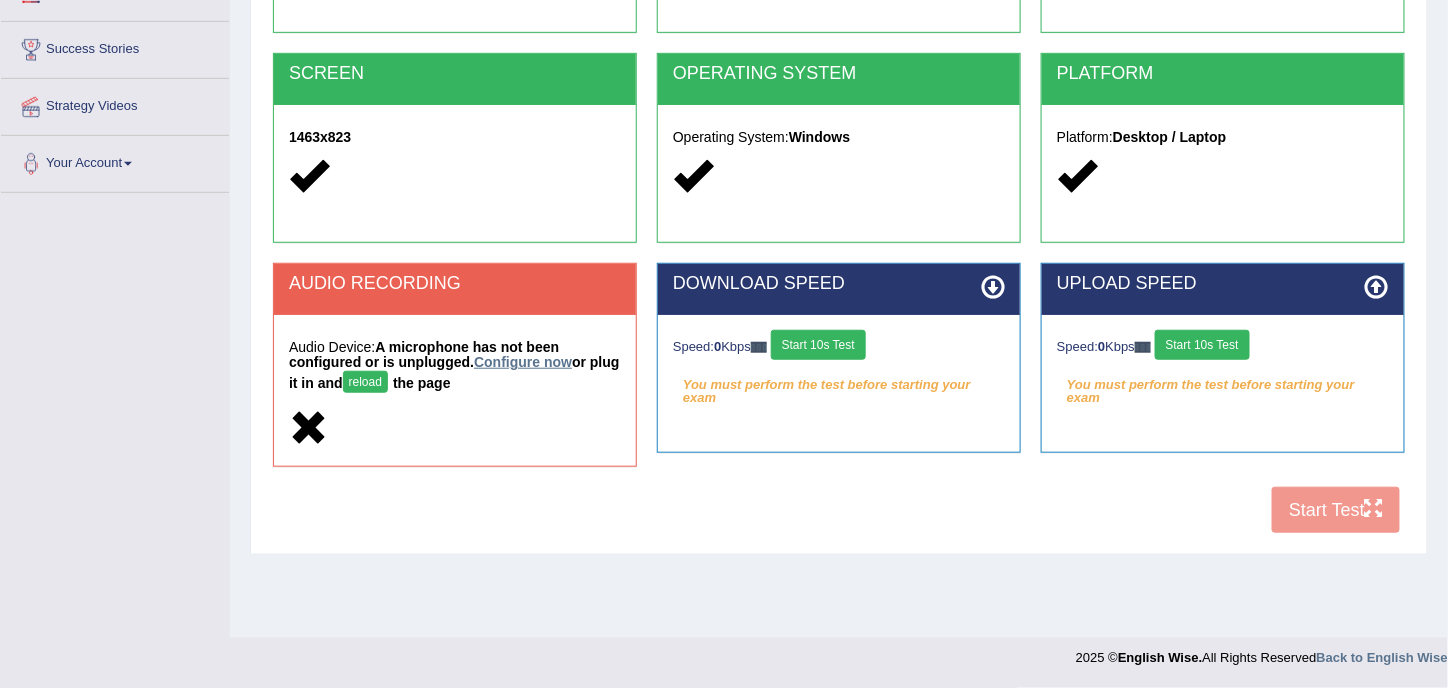 click on "Configure now" at bounding box center [523, 362] 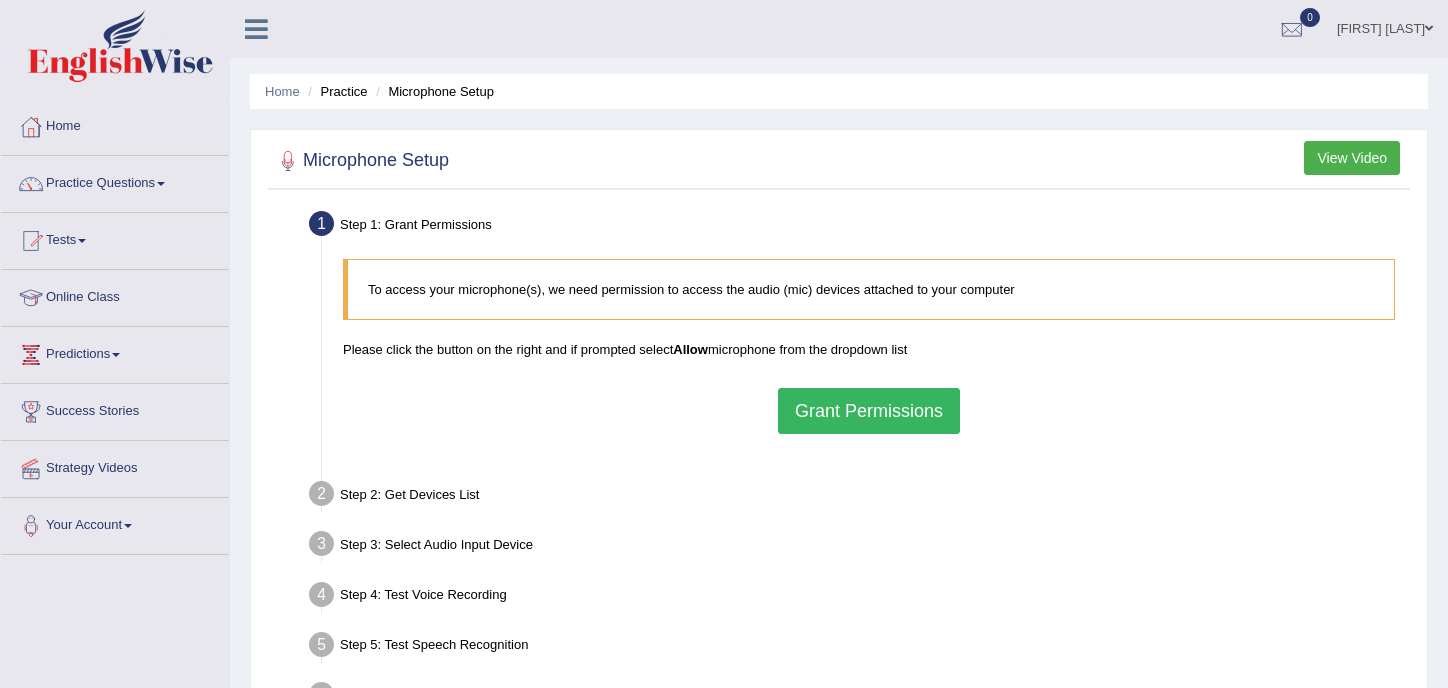 scroll, scrollTop: 0, scrollLeft: 0, axis: both 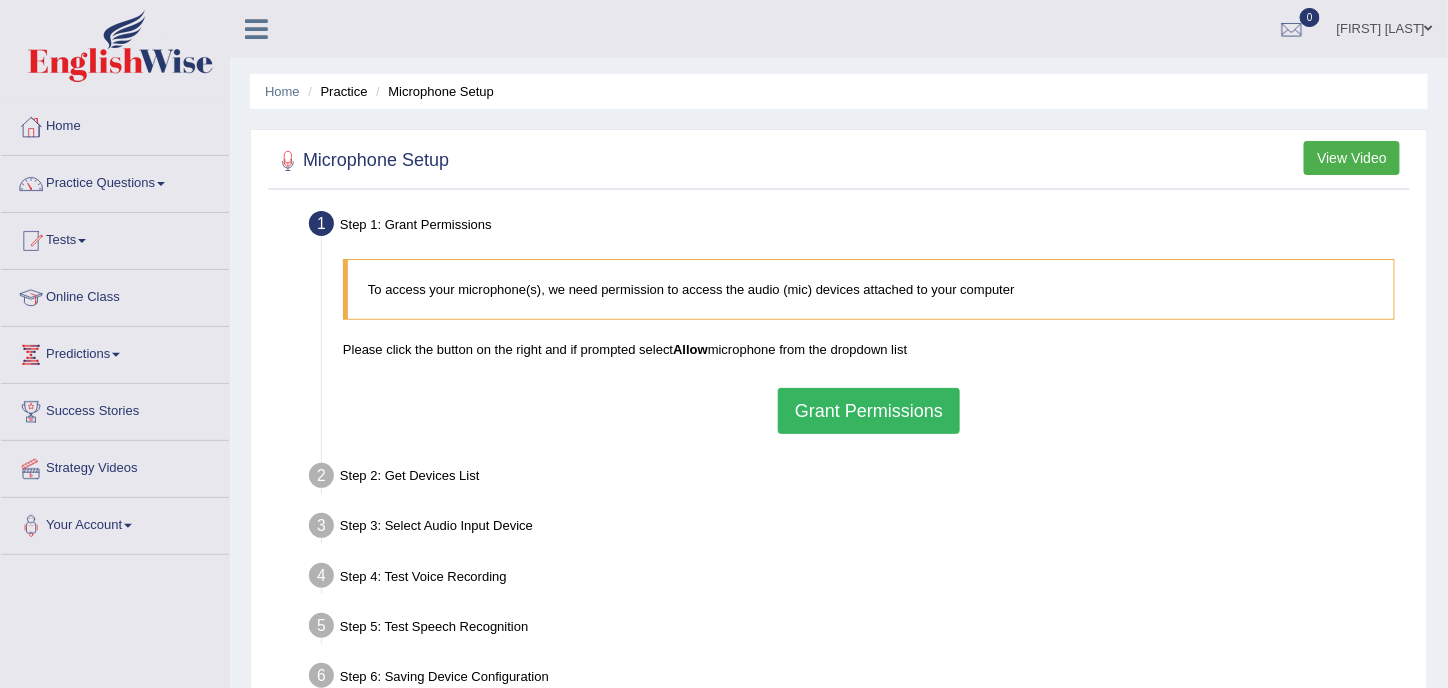 click on "Grant Permissions" at bounding box center (869, 411) 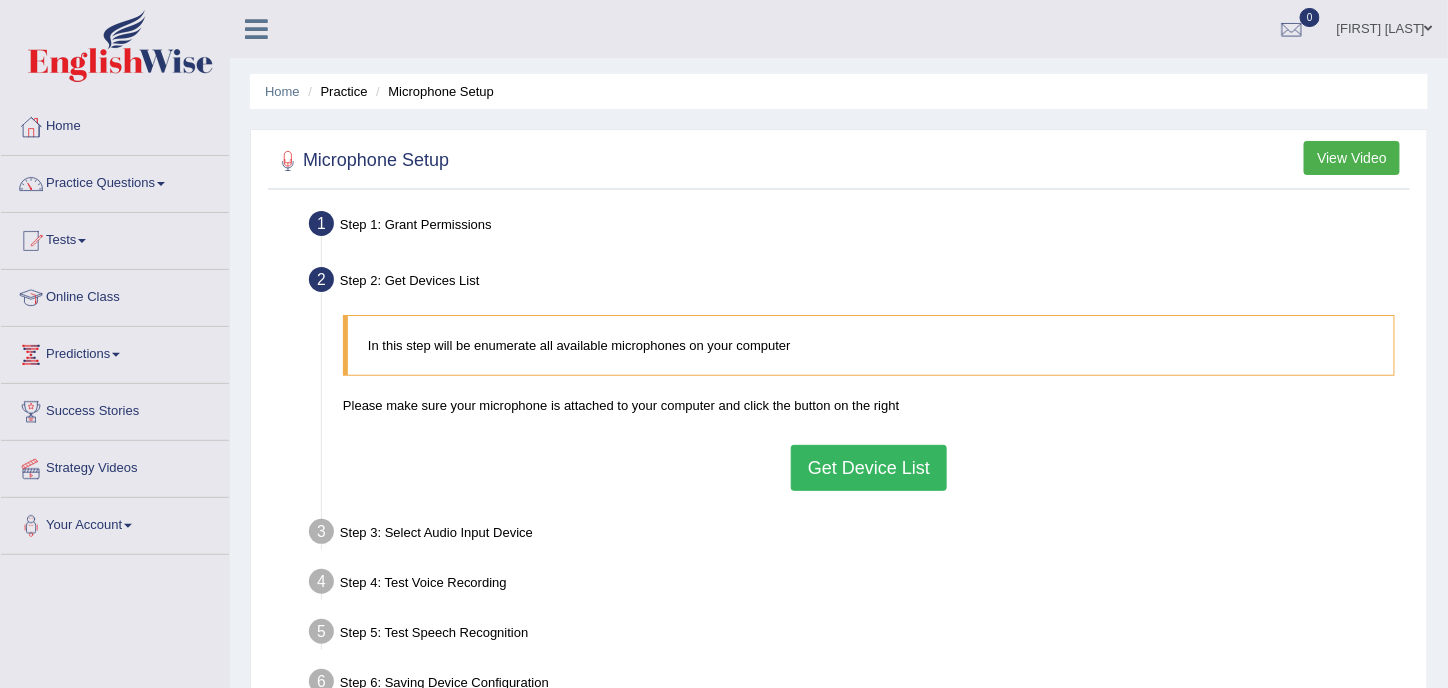 click on "Get Device List" at bounding box center [869, 468] 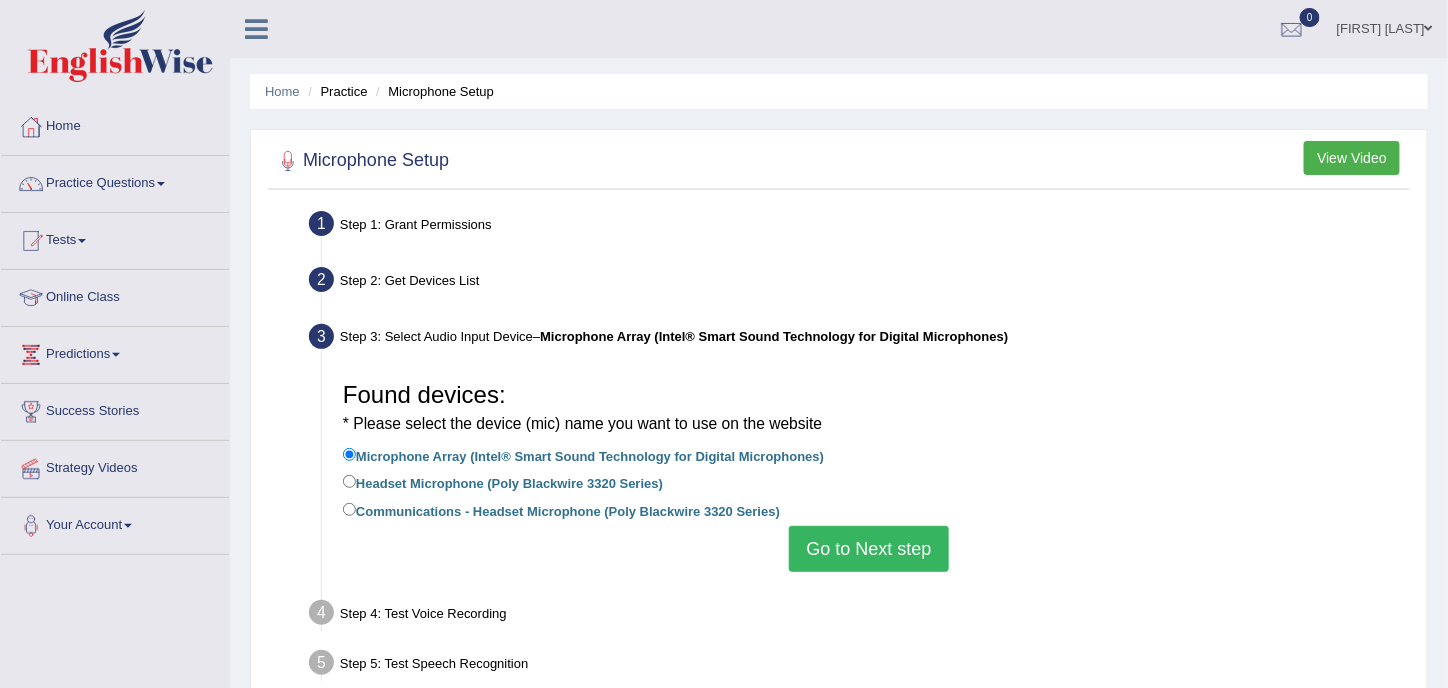 click on "Go to Next step" at bounding box center [868, 549] 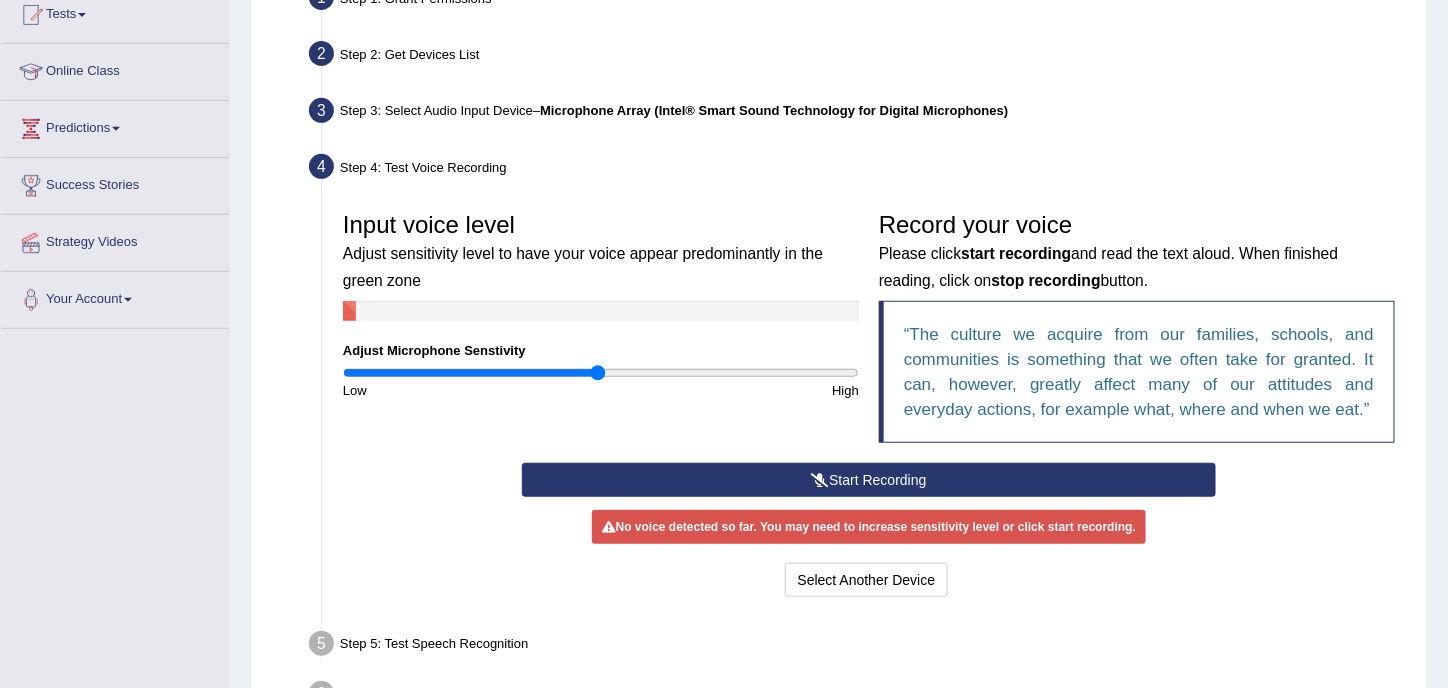 scroll, scrollTop: 228, scrollLeft: 0, axis: vertical 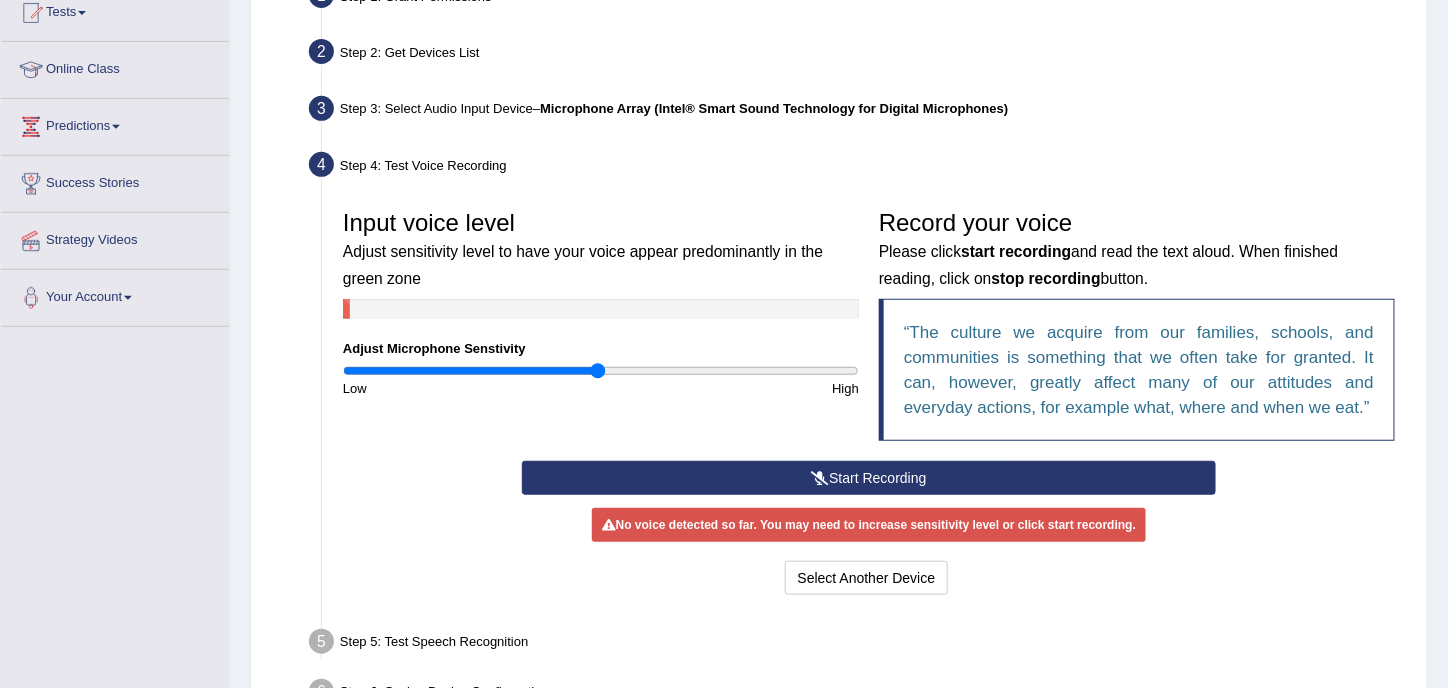 click on "Start Recording" at bounding box center [869, 478] 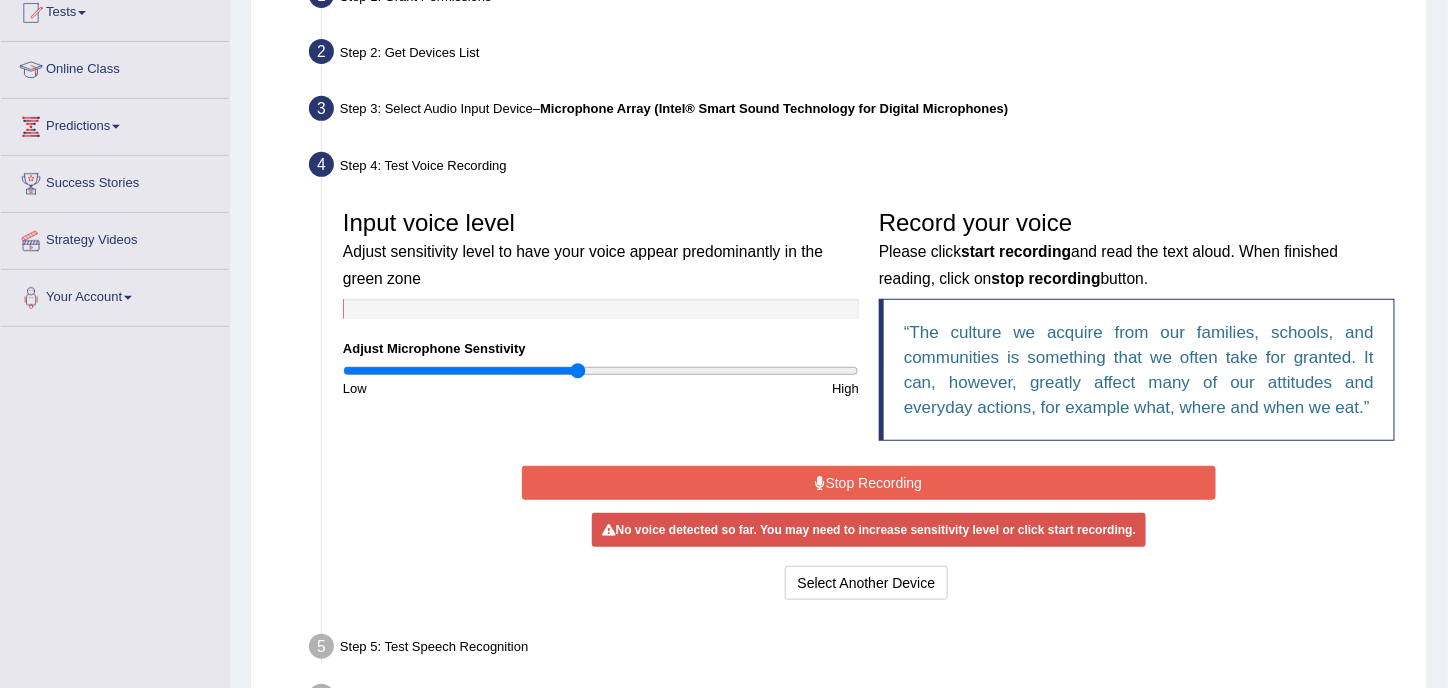 drag, startPoint x: 601, startPoint y: 363, endPoint x: 576, endPoint y: 367, distance: 25.317978 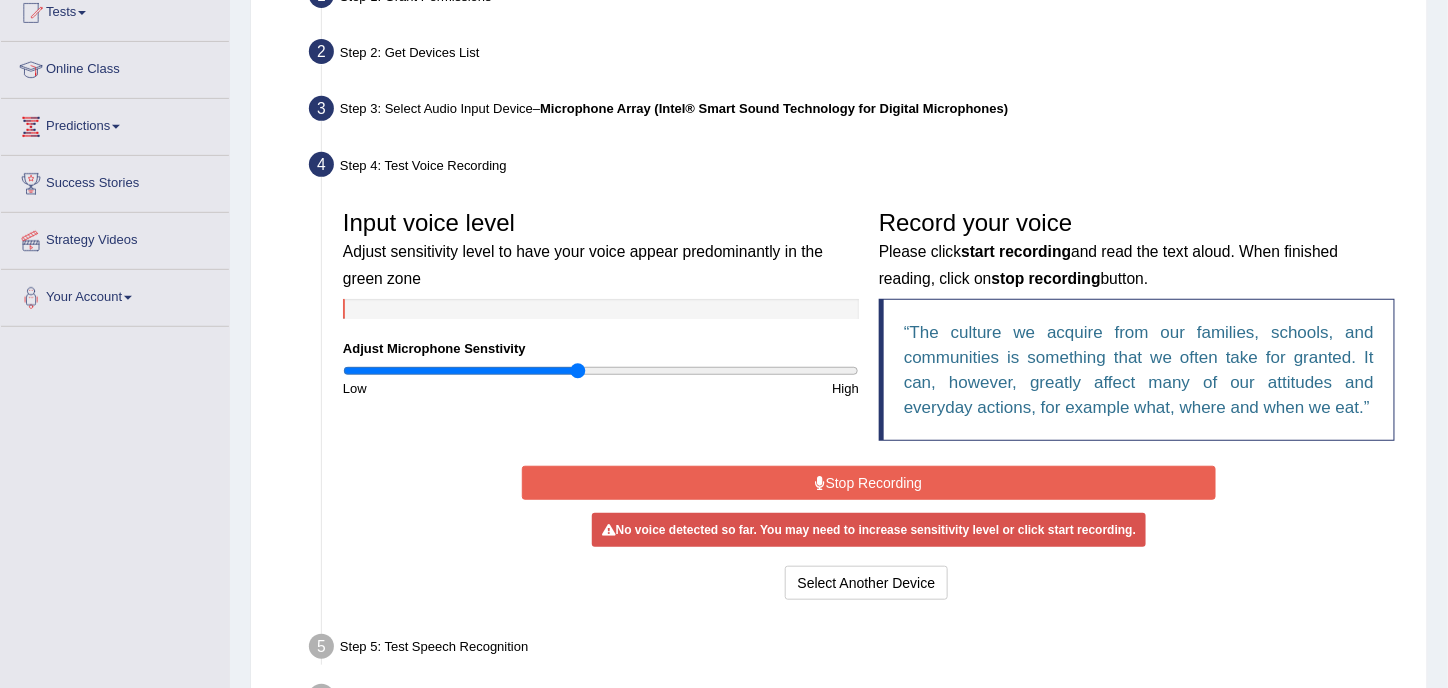 click on "Stop Recording" at bounding box center (869, 483) 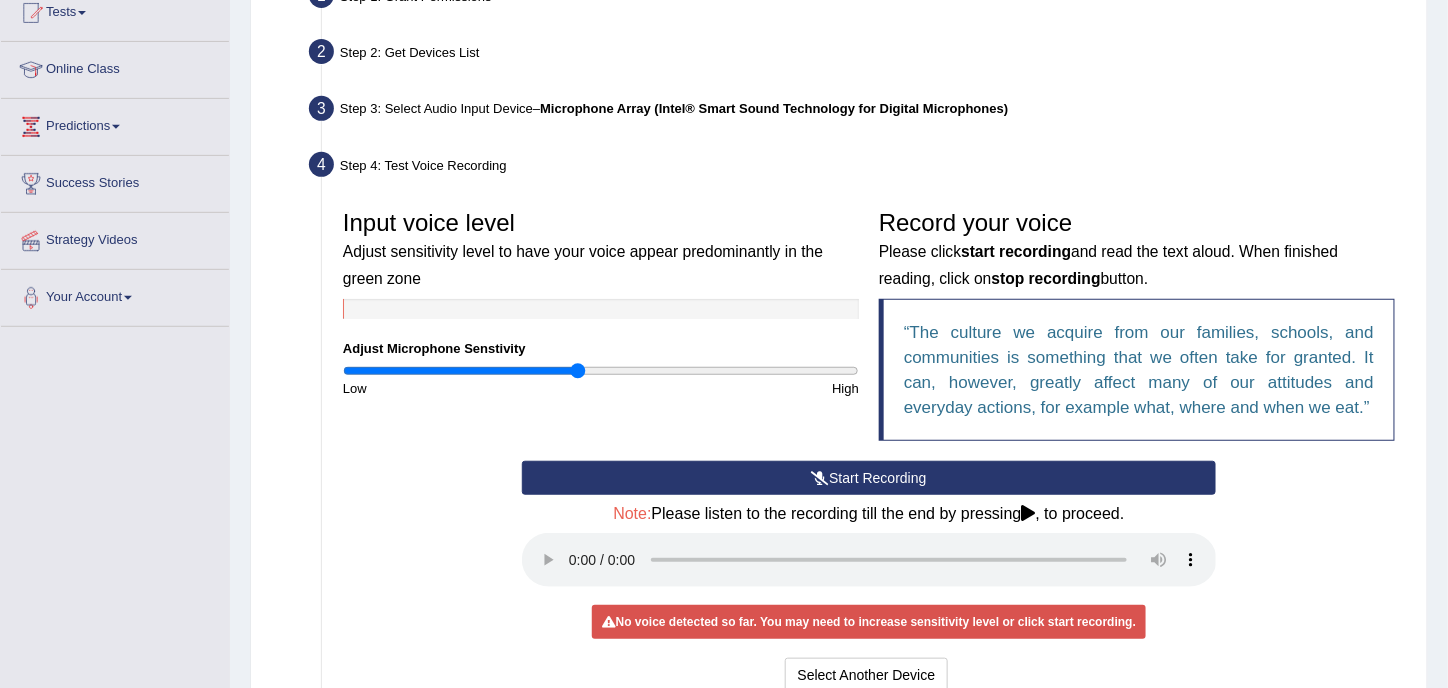click on "Start Recording" at bounding box center (869, 478) 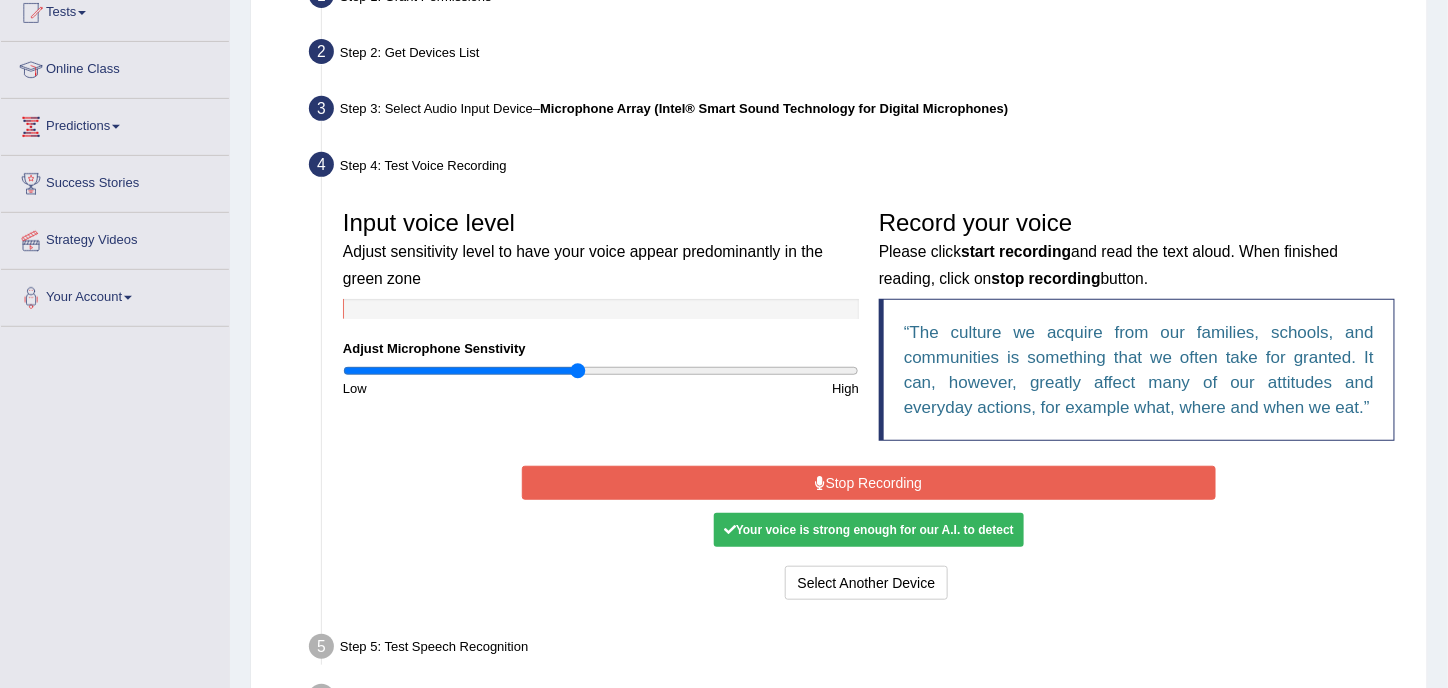 click on "Stop Recording" at bounding box center [869, 483] 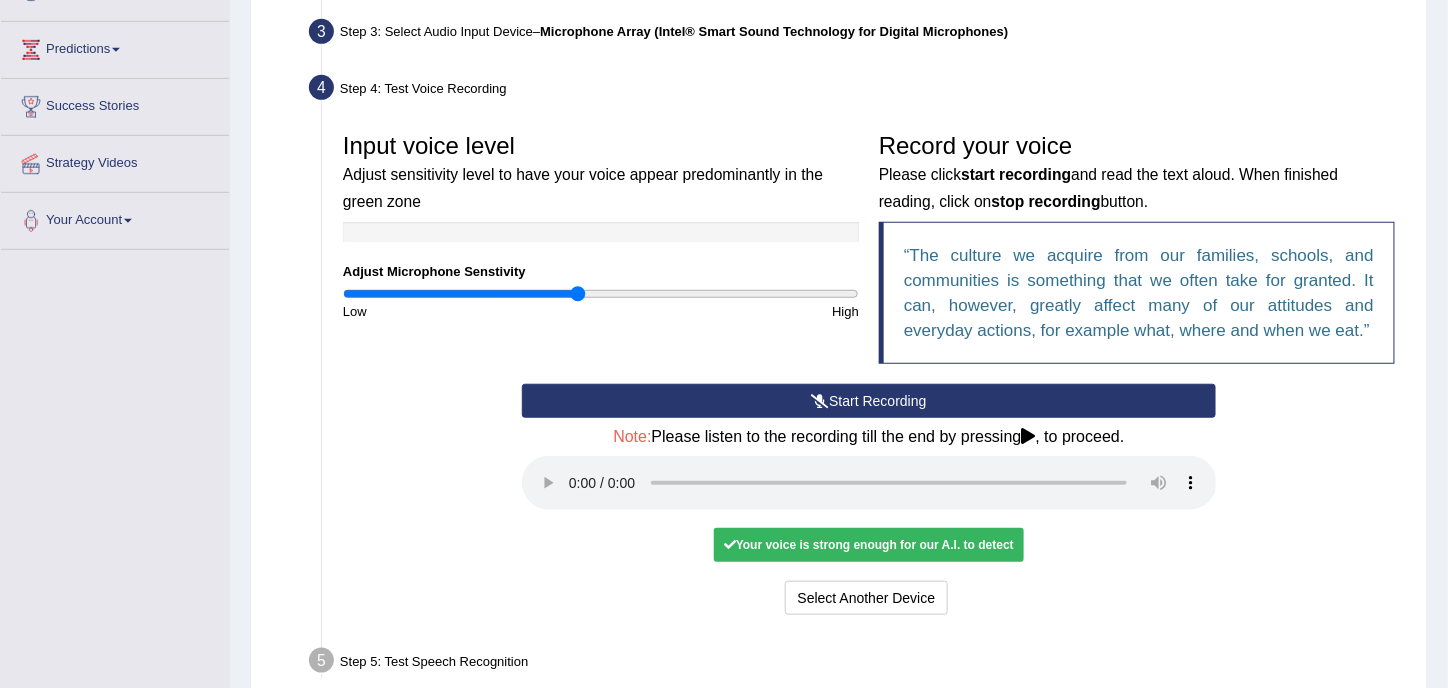 scroll, scrollTop: 314, scrollLeft: 0, axis: vertical 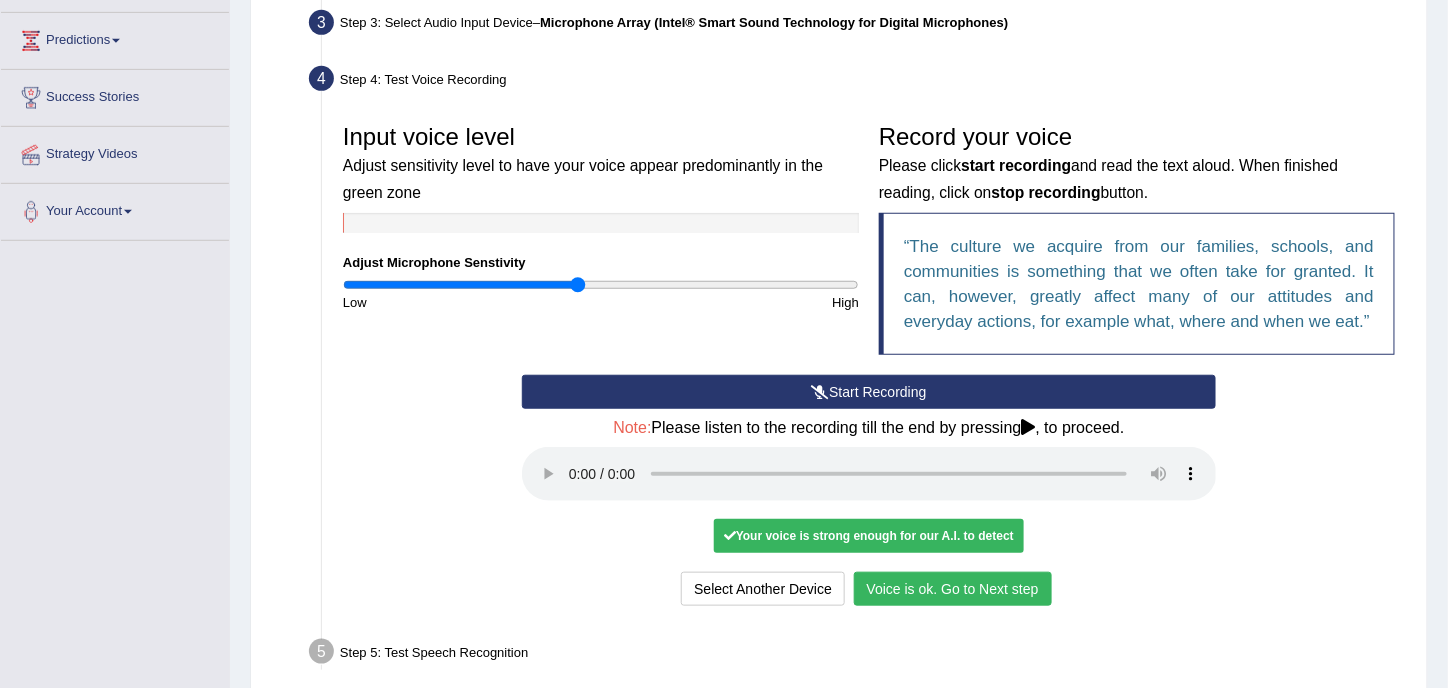 click on "Voice is ok. Go to Next step" at bounding box center [953, 589] 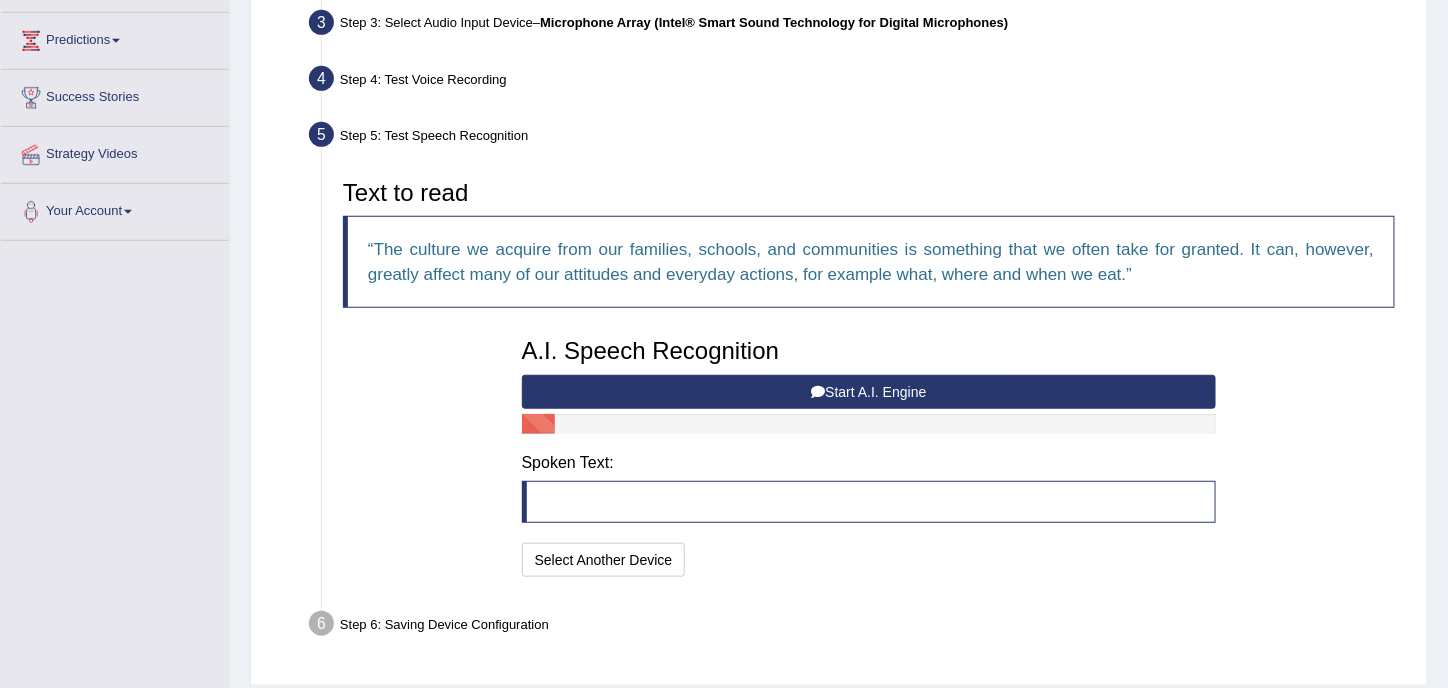 click on "Start A.I. Engine" at bounding box center [869, 392] 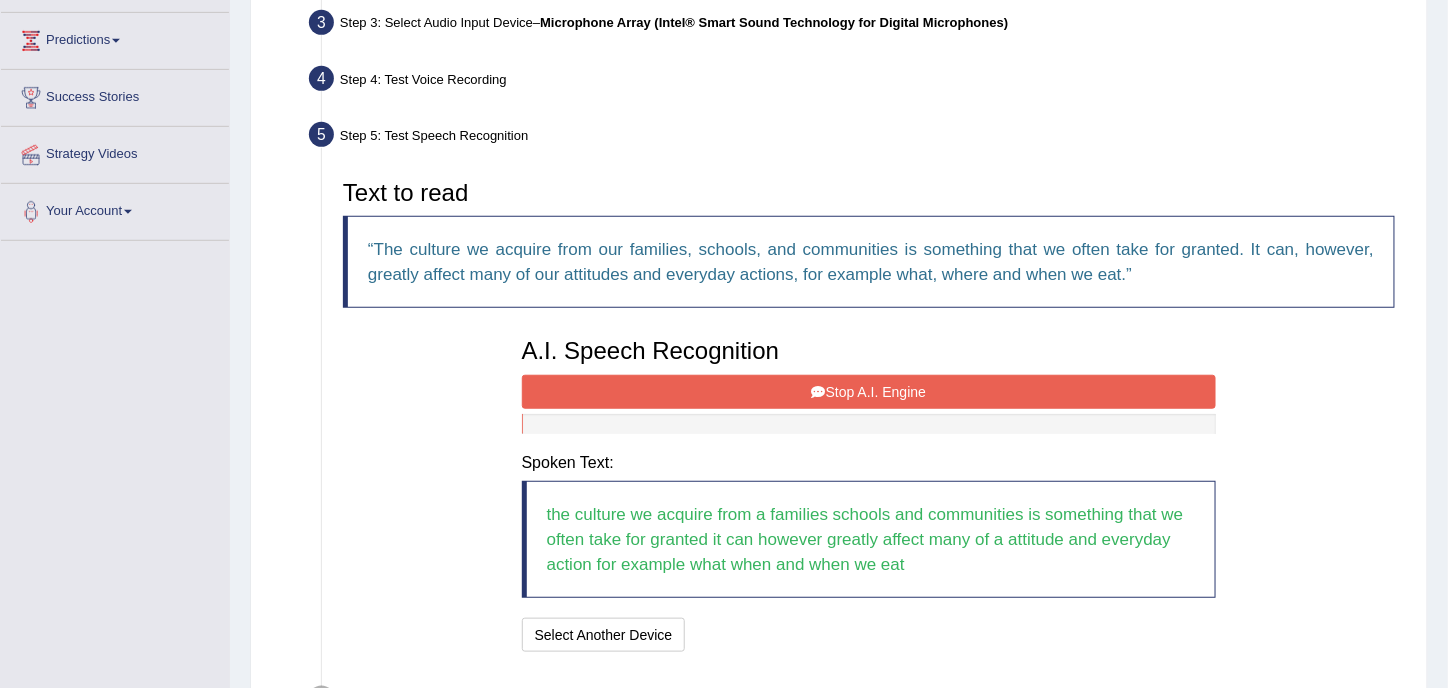 click at bounding box center (819, 392) 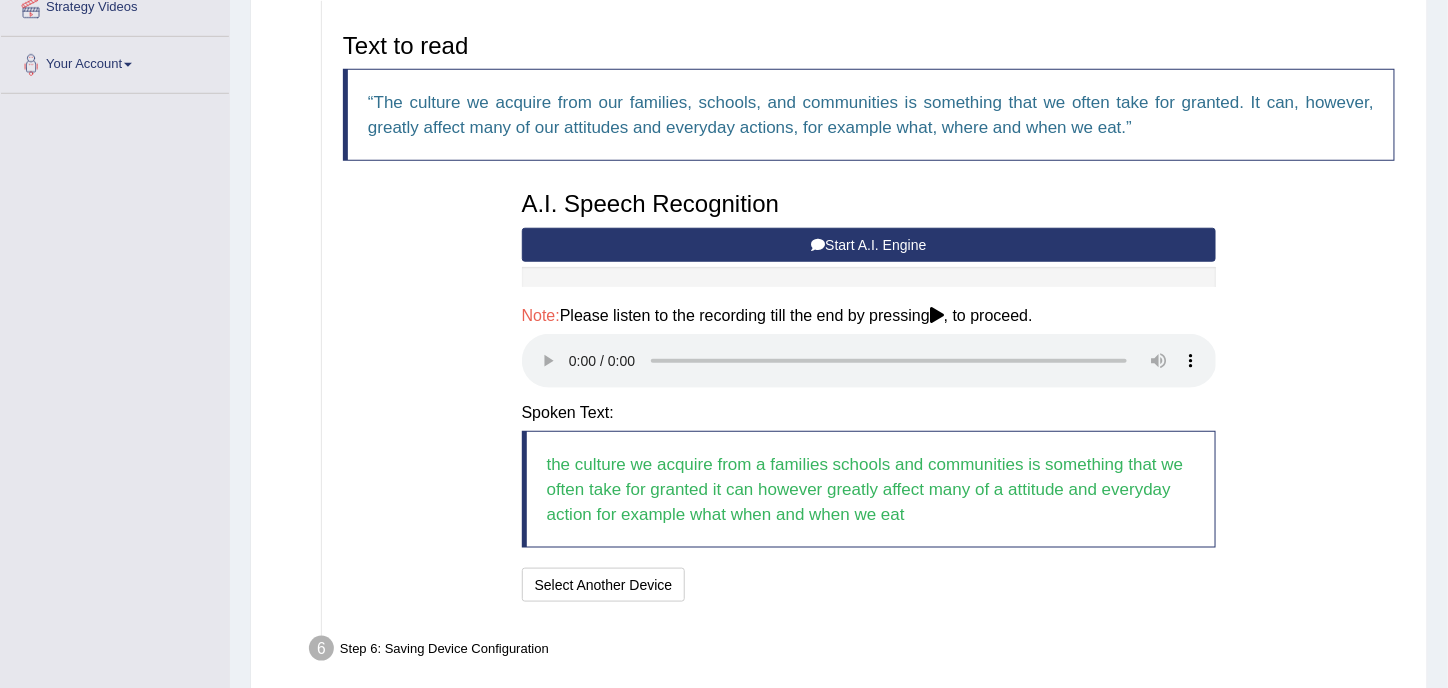 scroll, scrollTop: 462, scrollLeft: 0, axis: vertical 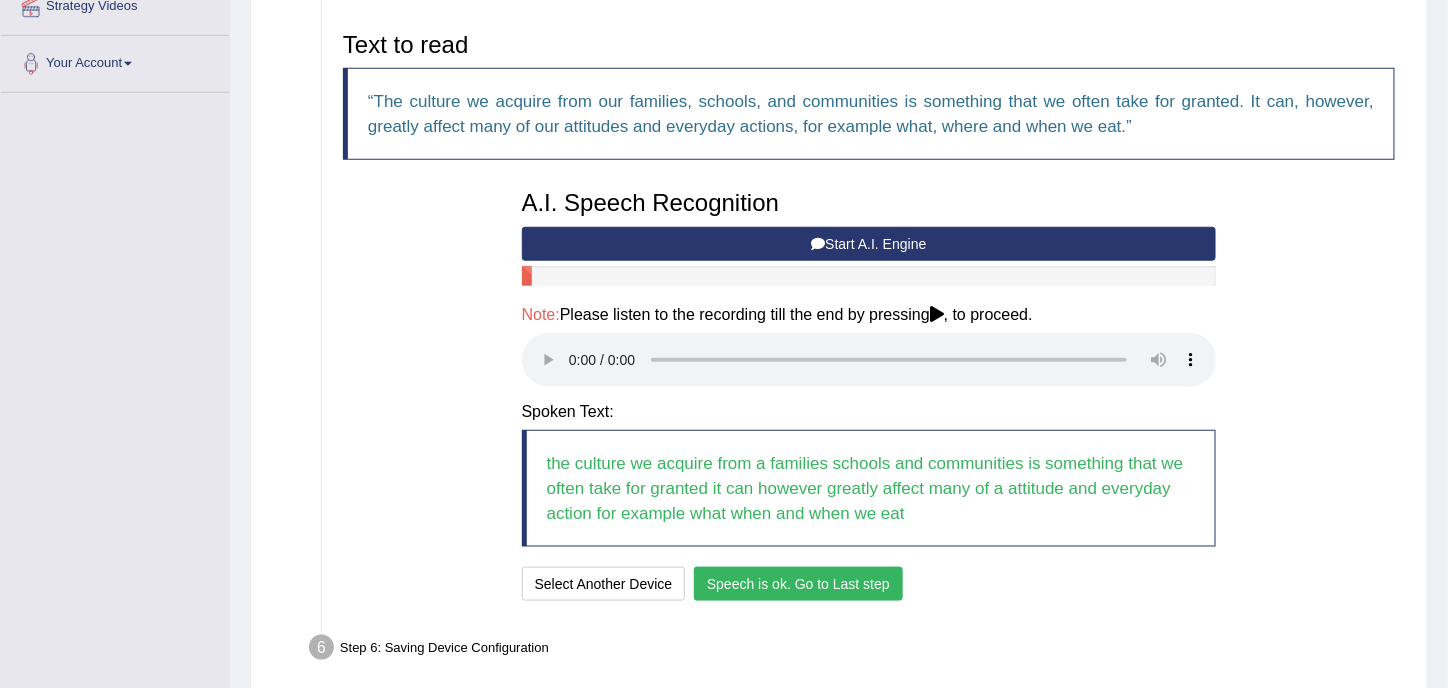 click on "Speech is ok. Go to Last step" at bounding box center (798, 584) 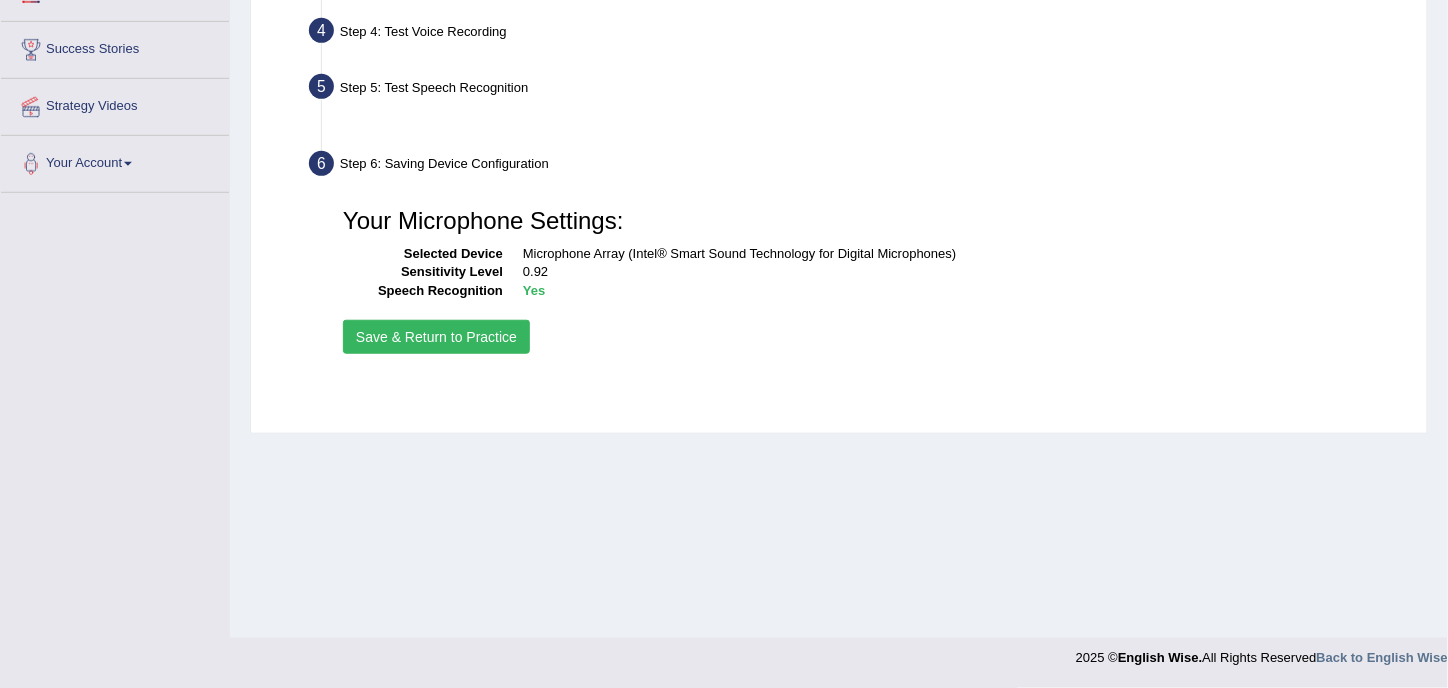 scroll, scrollTop: 362, scrollLeft: 0, axis: vertical 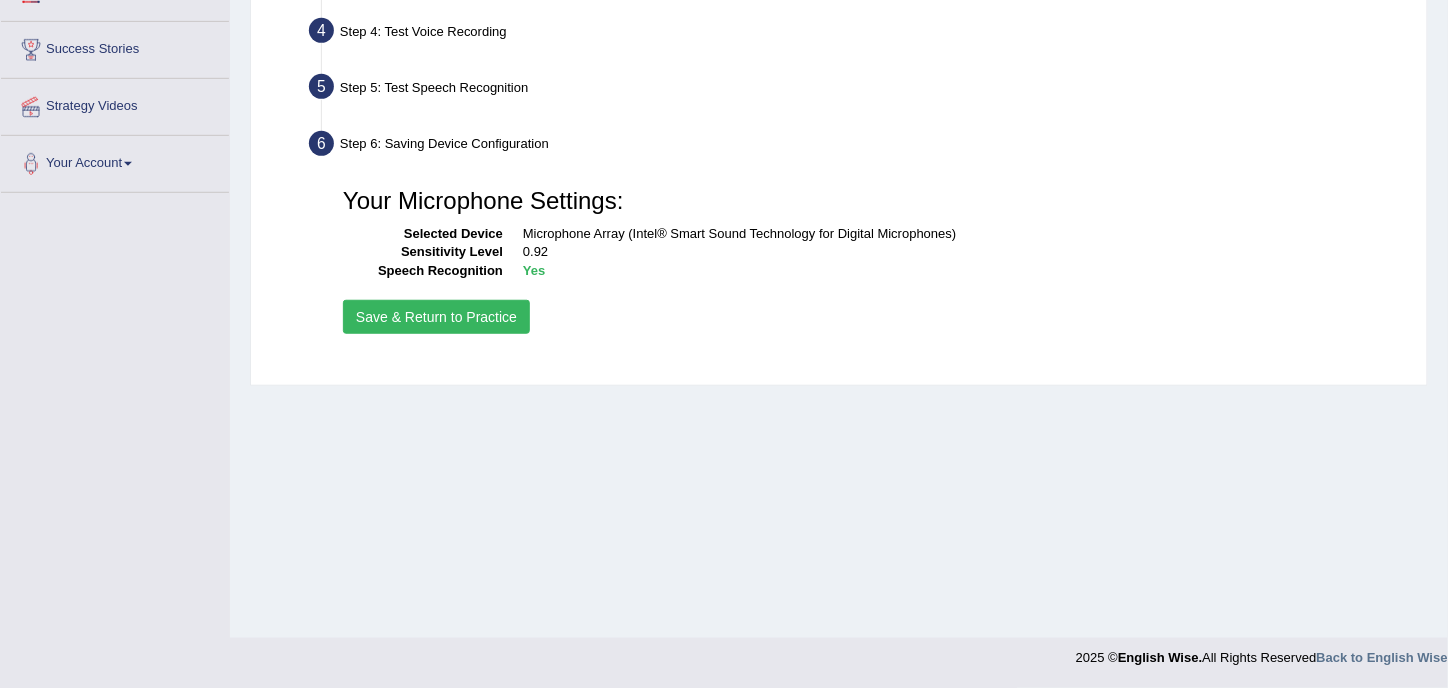 click on "Save & Return to Practice" at bounding box center [436, 317] 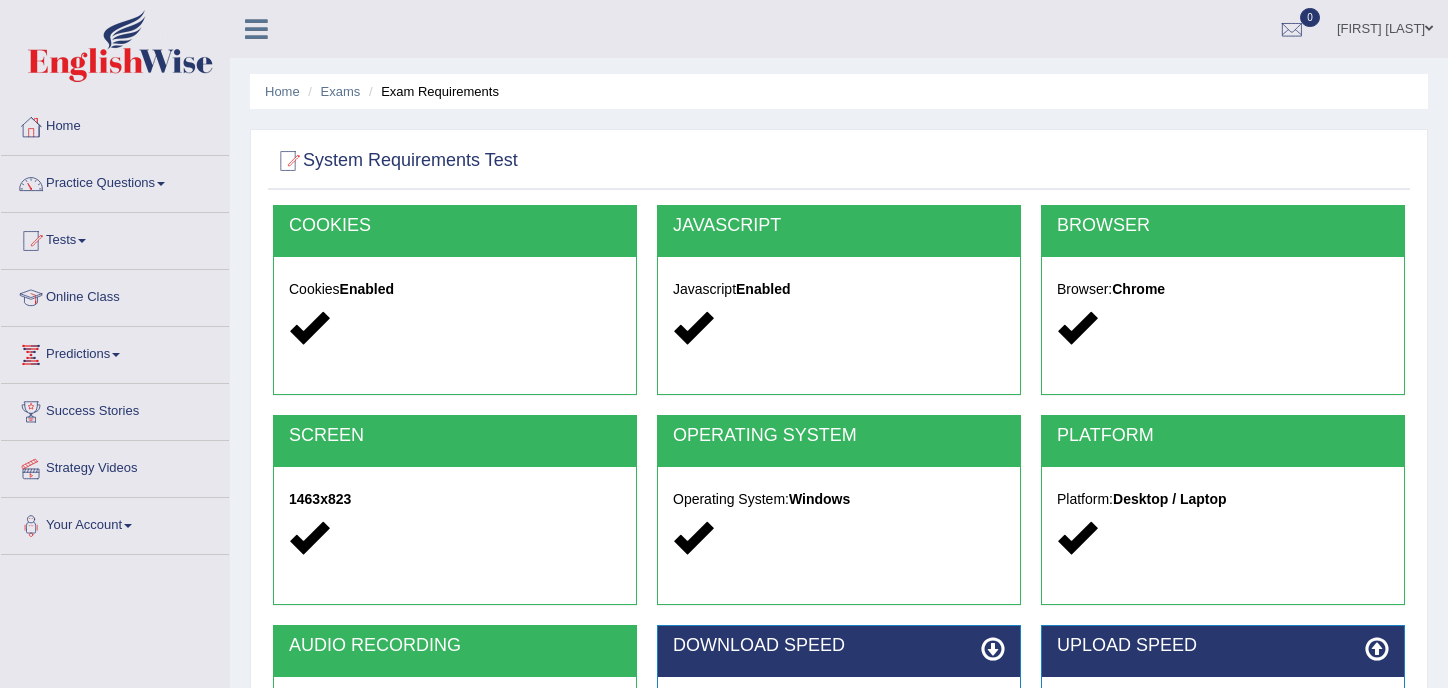 scroll, scrollTop: 0, scrollLeft: 0, axis: both 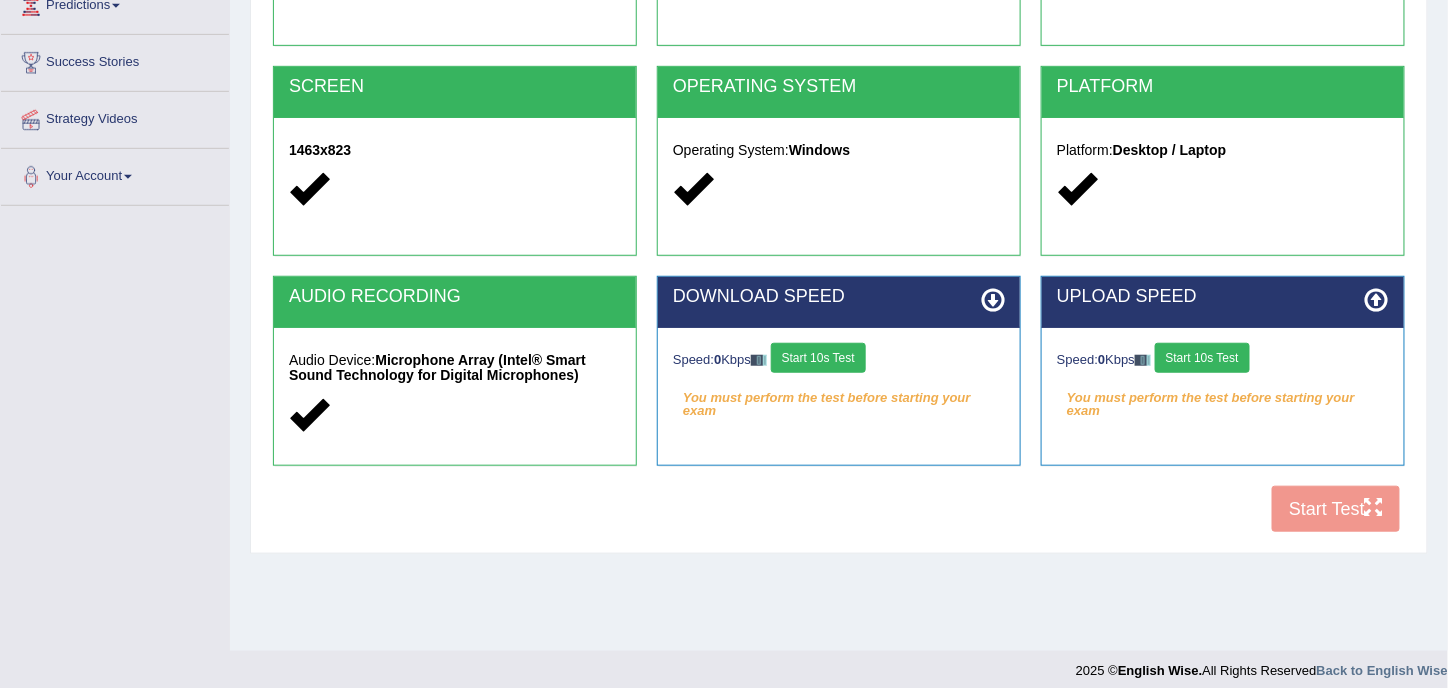 click on "Start 10s Test" at bounding box center (818, 358) 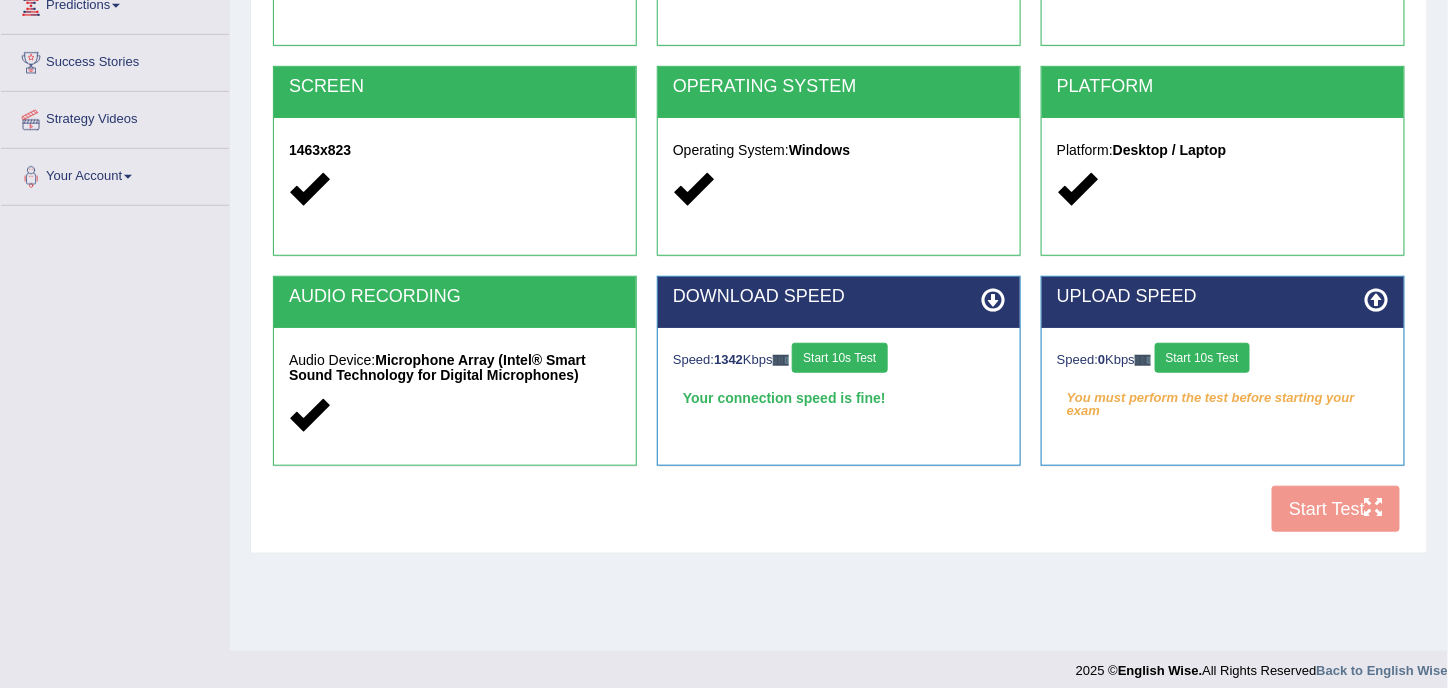 click at bounding box center (993, 300) 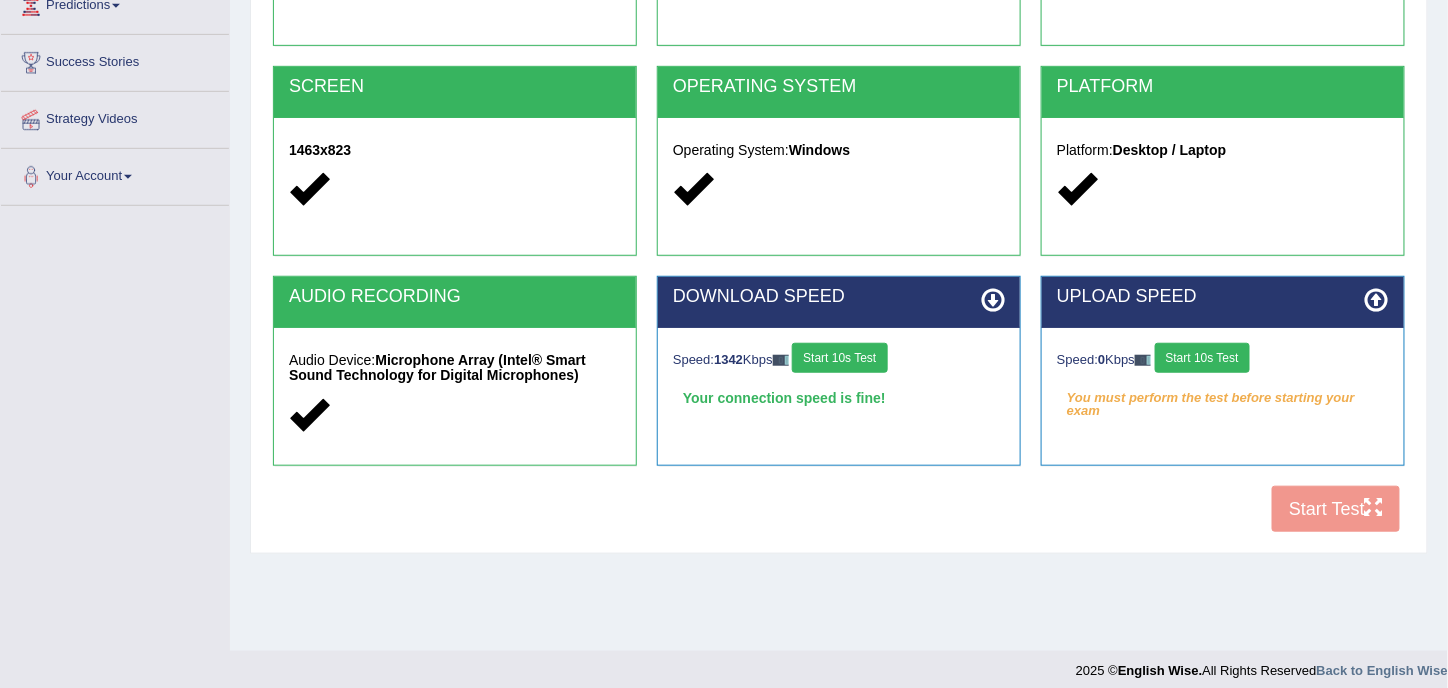 click on "Start 10s Test" at bounding box center [839, 358] 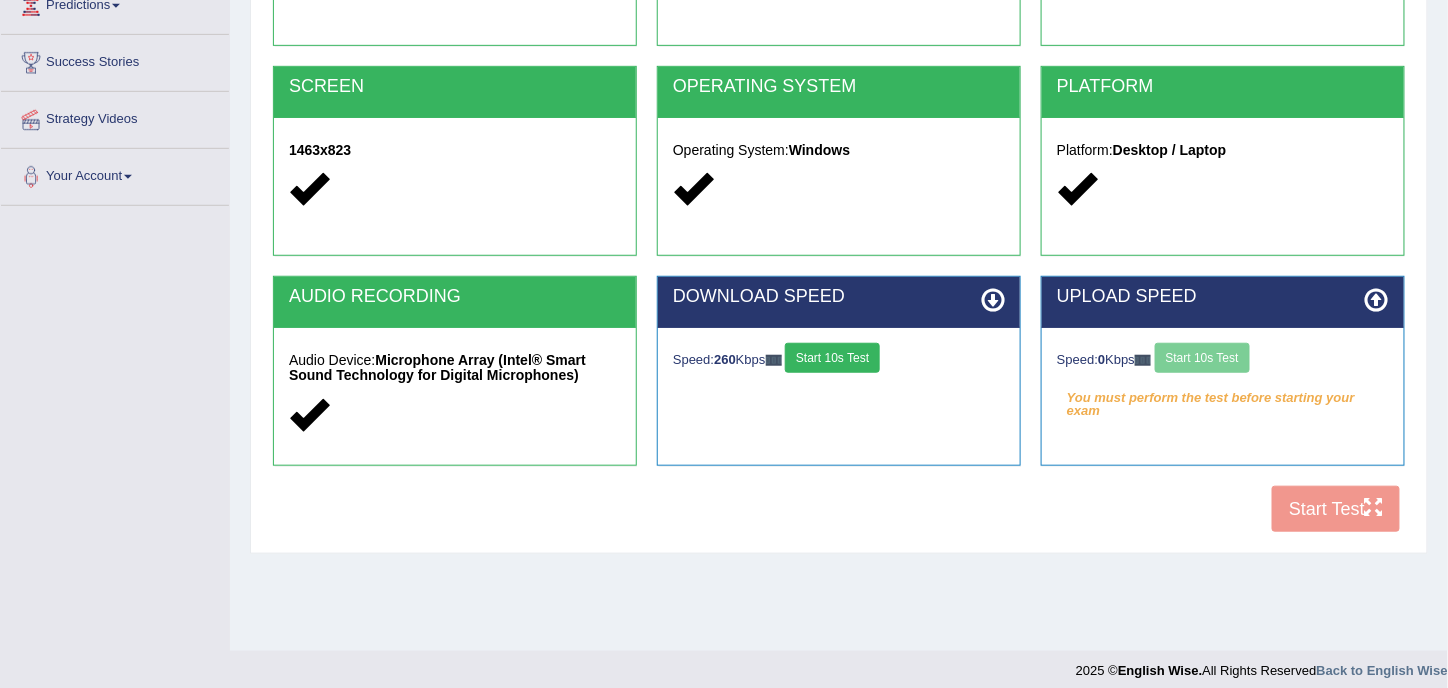 click on "Start 10s Test" at bounding box center (832, 358) 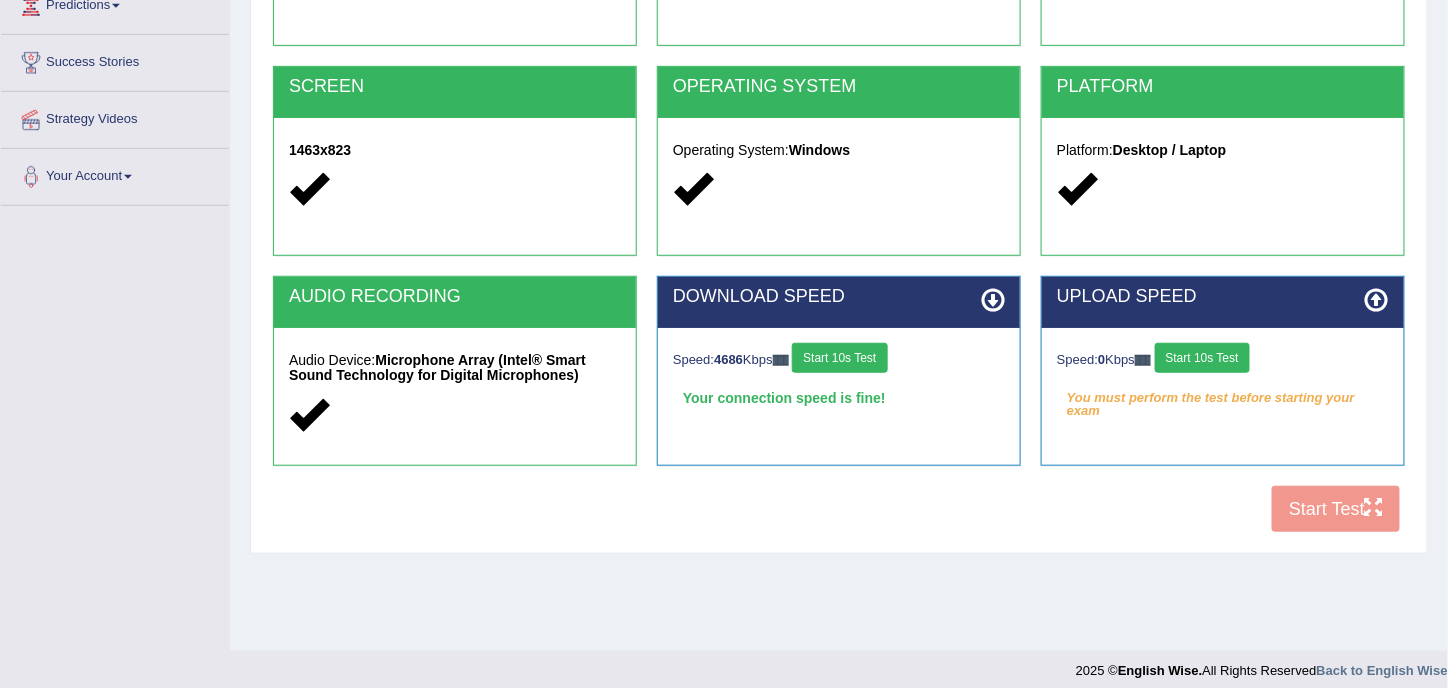 click on "Start 10s Test" at bounding box center [1202, 358] 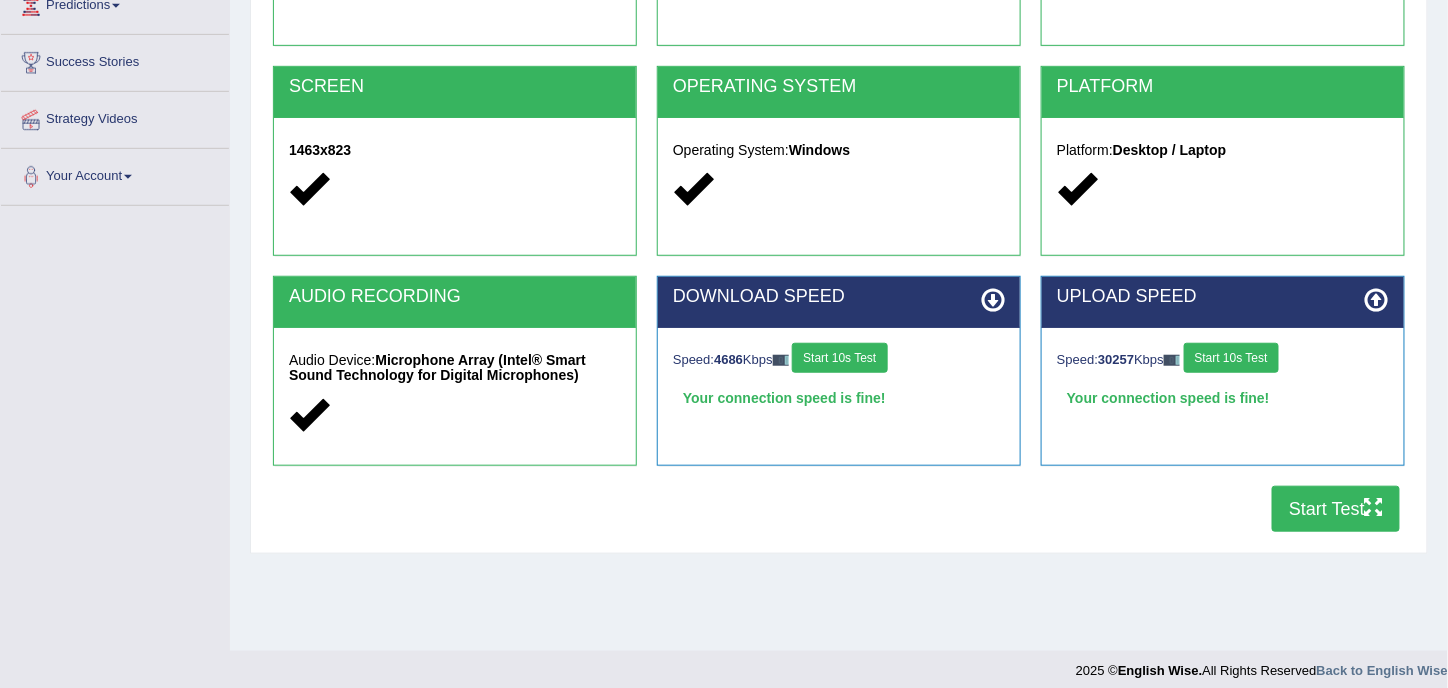 click on "Start Test" at bounding box center (1336, 509) 